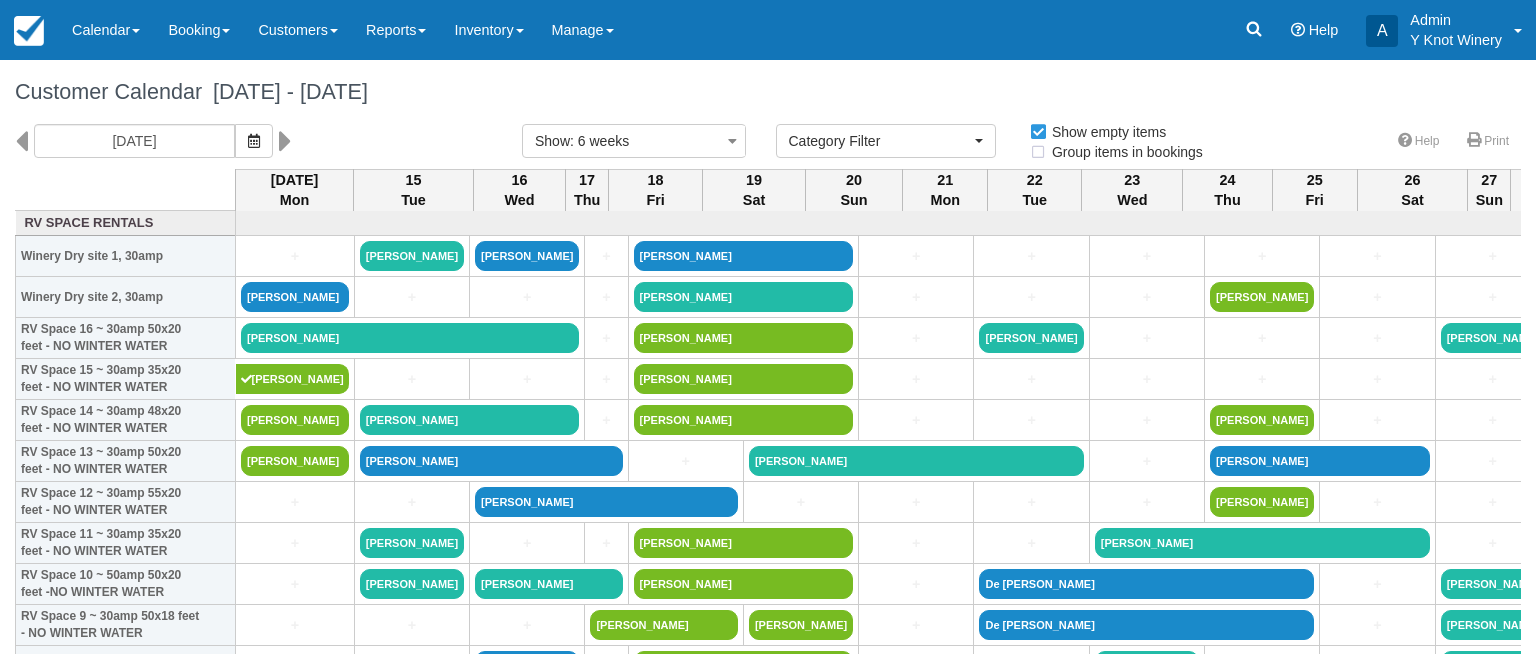 select 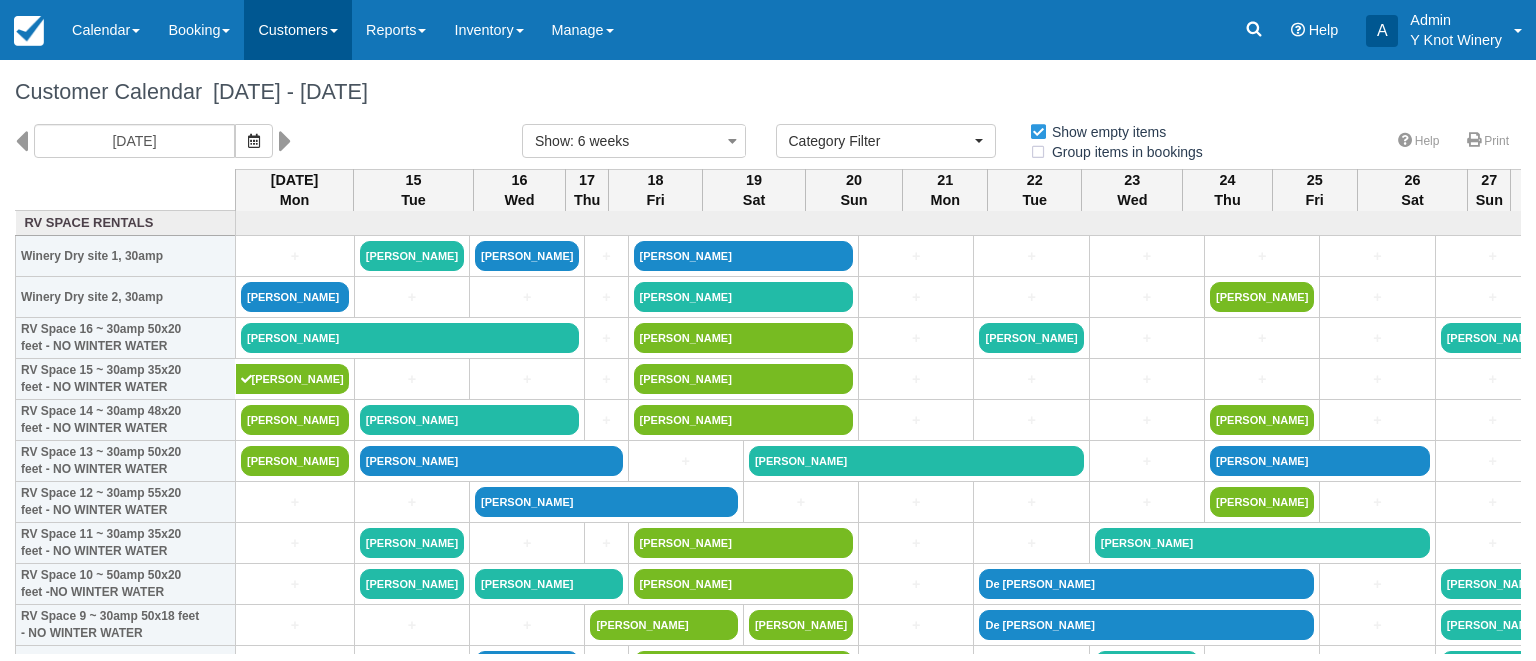 click on "Customers" at bounding box center (298, 30) 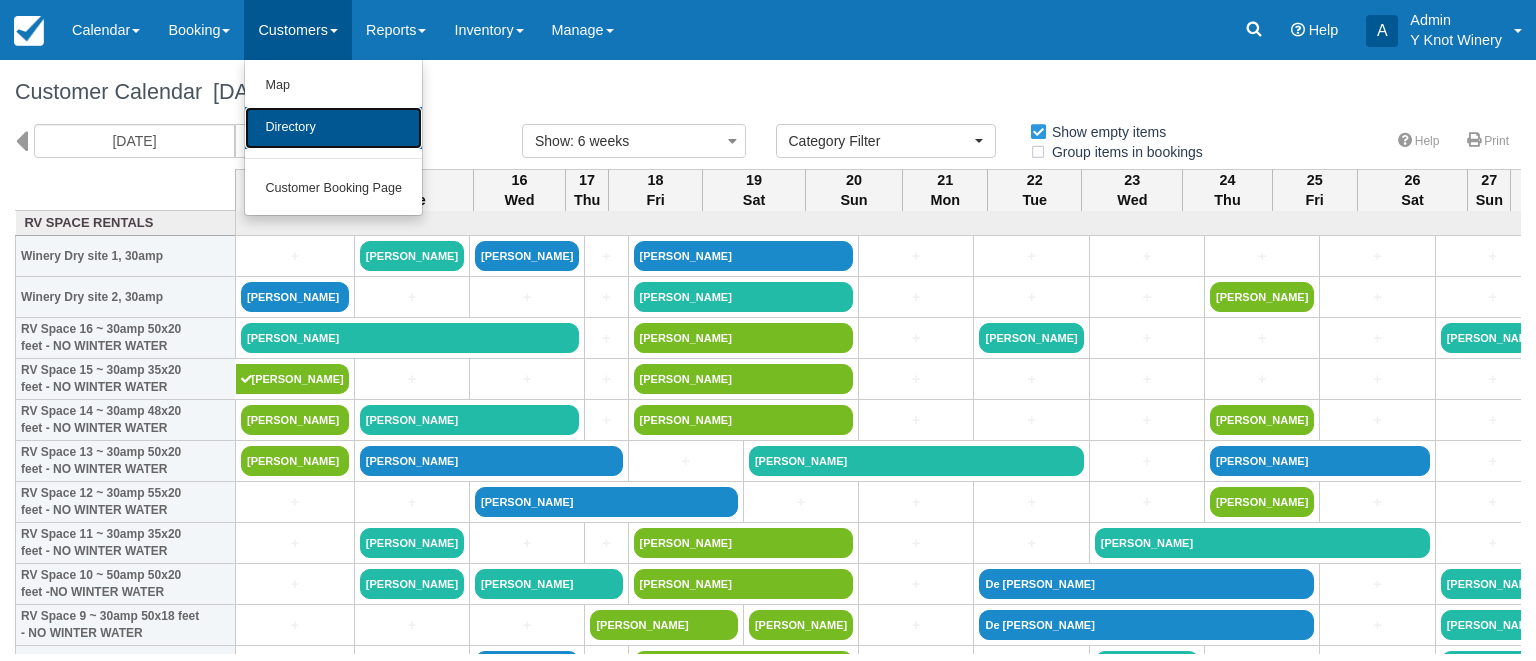 click on "Directory" at bounding box center (333, 128) 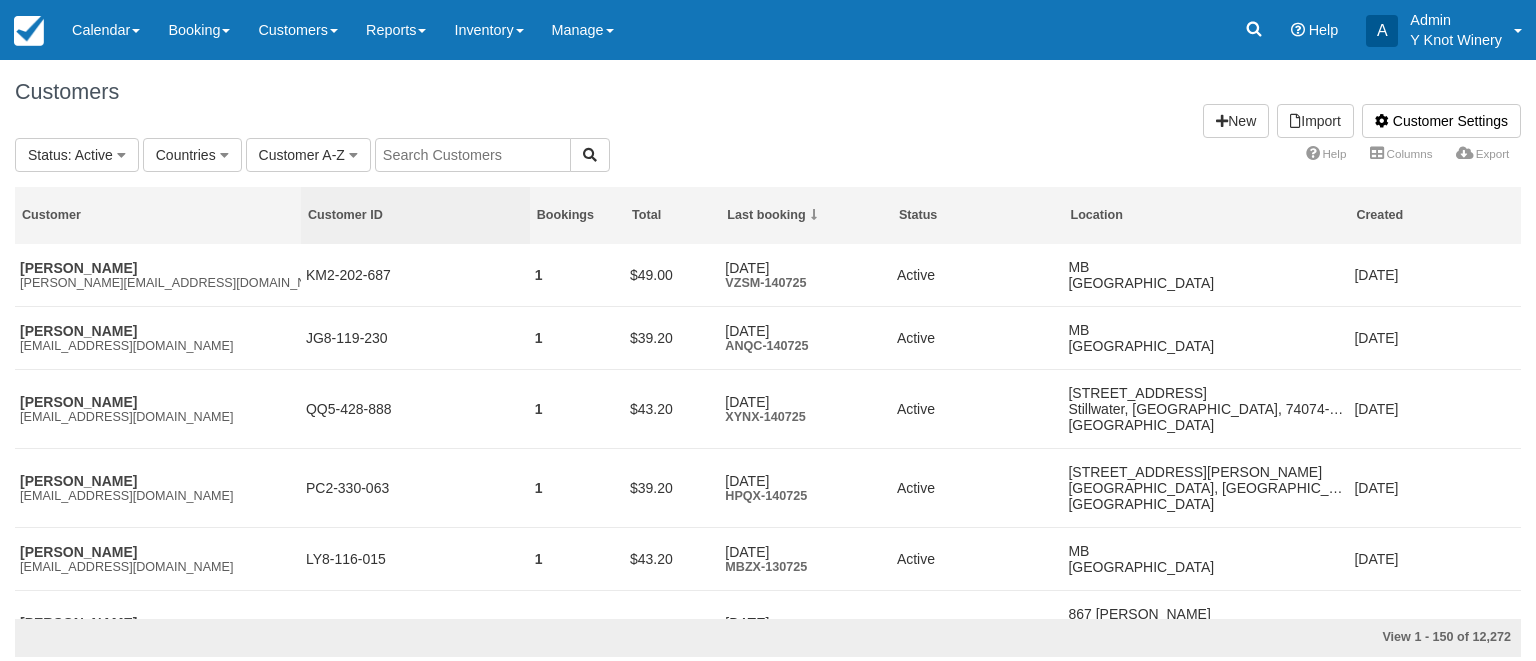 scroll, scrollTop: 0, scrollLeft: 0, axis: both 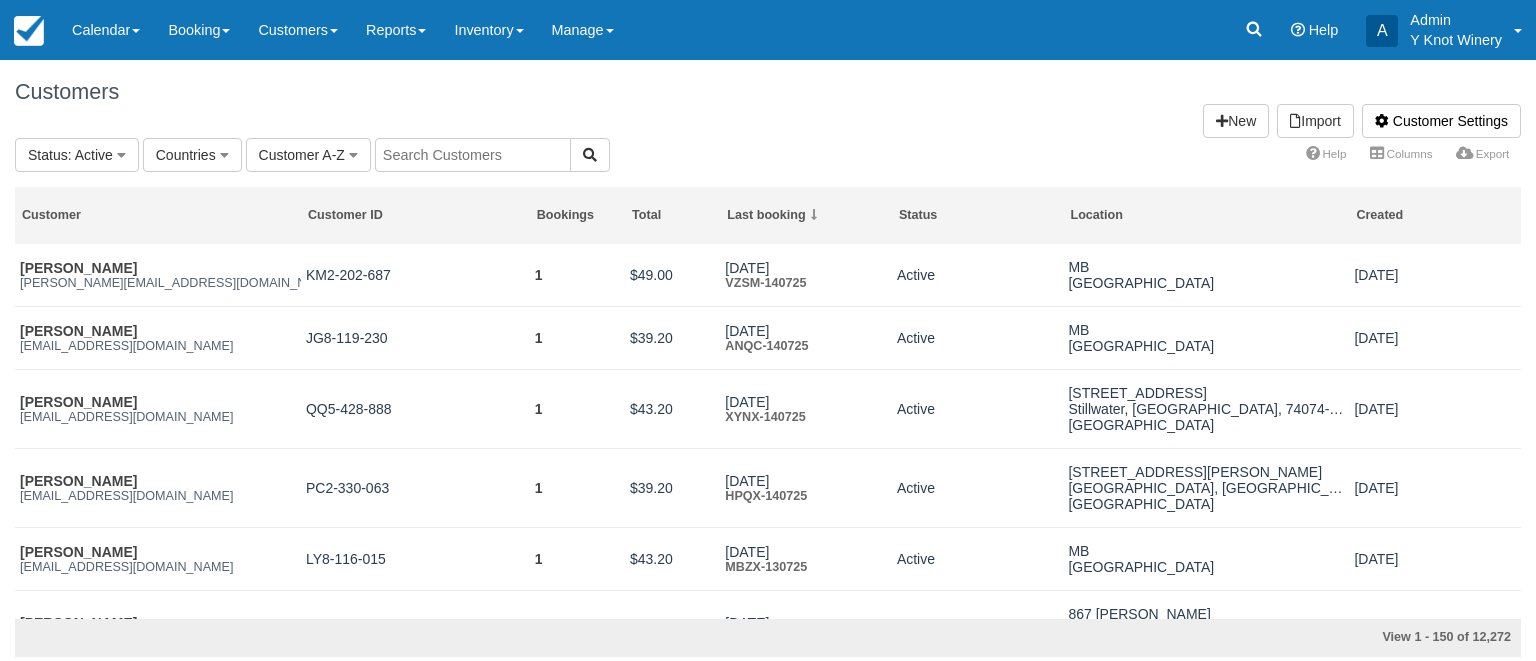 click at bounding box center (473, 155) 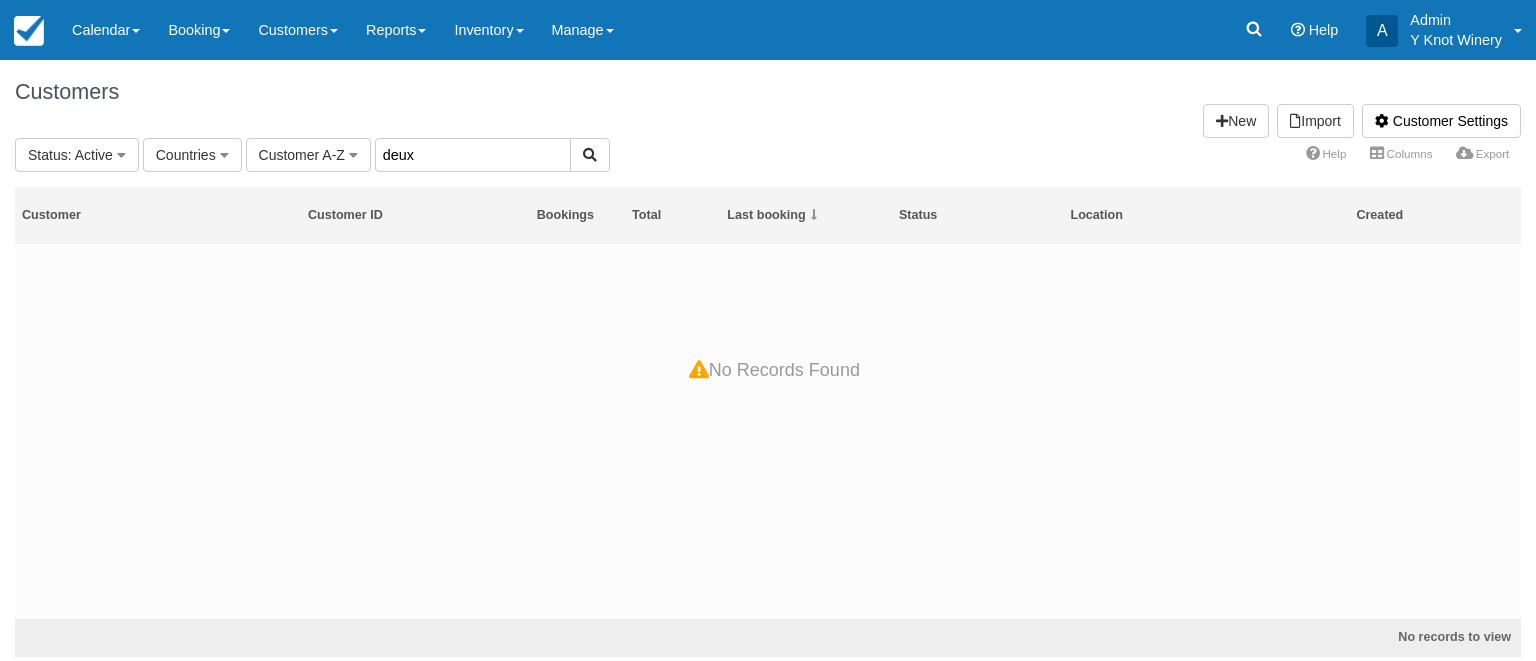 drag, startPoint x: 418, startPoint y: 153, endPoint x: 394, endPoint y: 157, distance: 24.33105 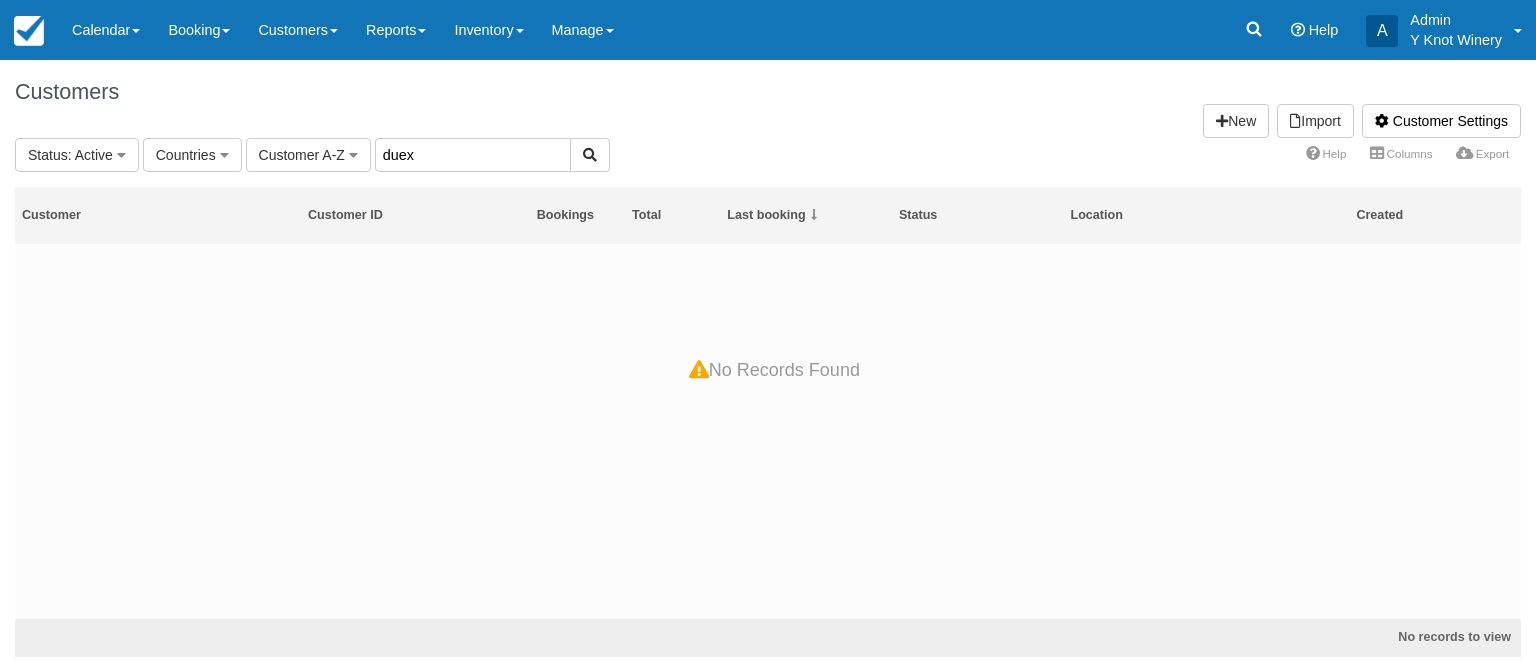 type on "duex" 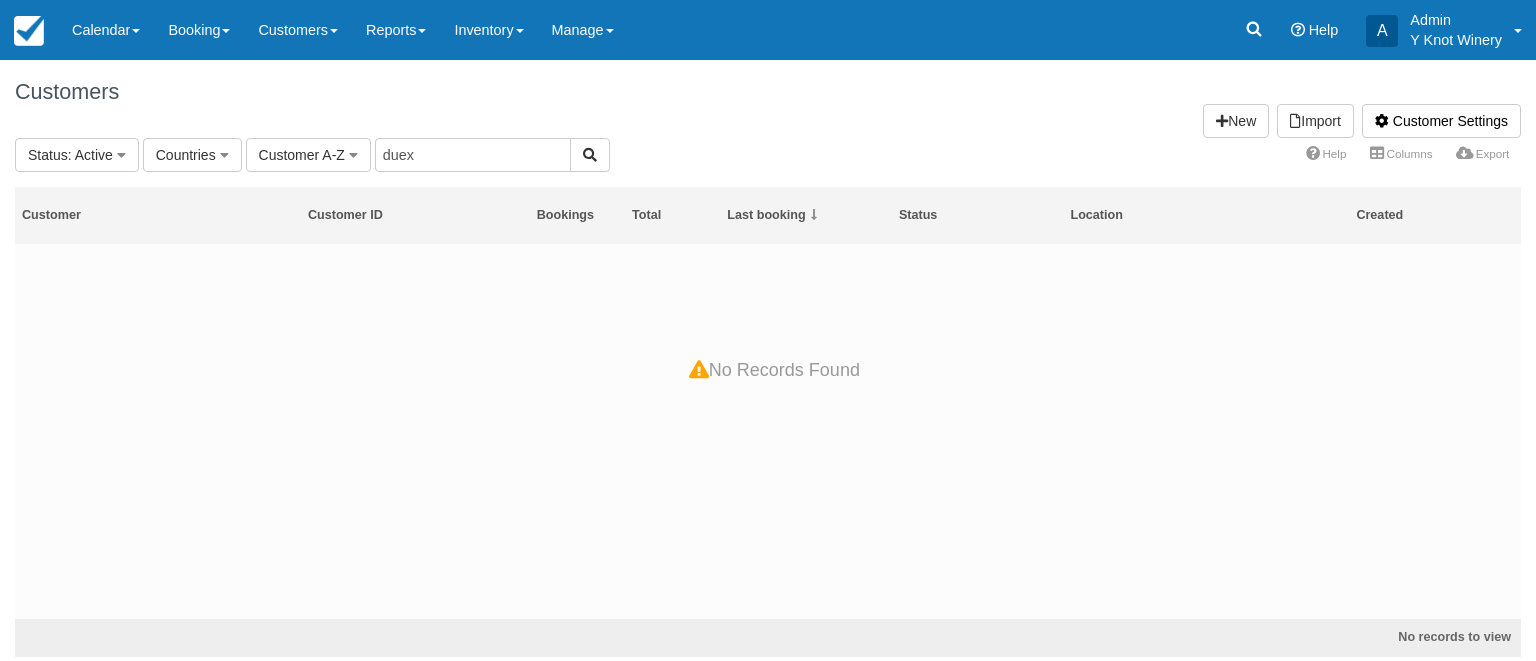 click on "Customers							   Customer Settings 			  Import 			  New" at bounding box center [768, 99] 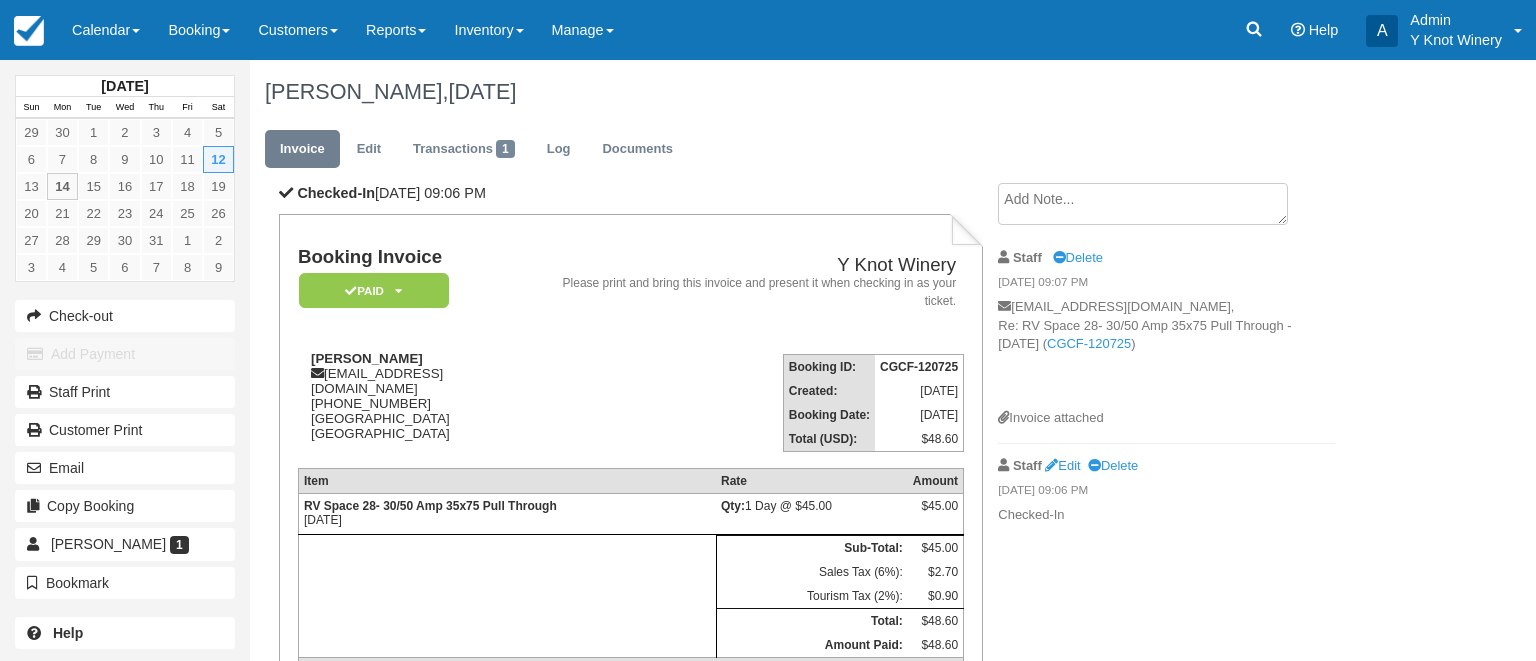 scroll, scrollTop: 0, scrollLeft: 0, axis: both 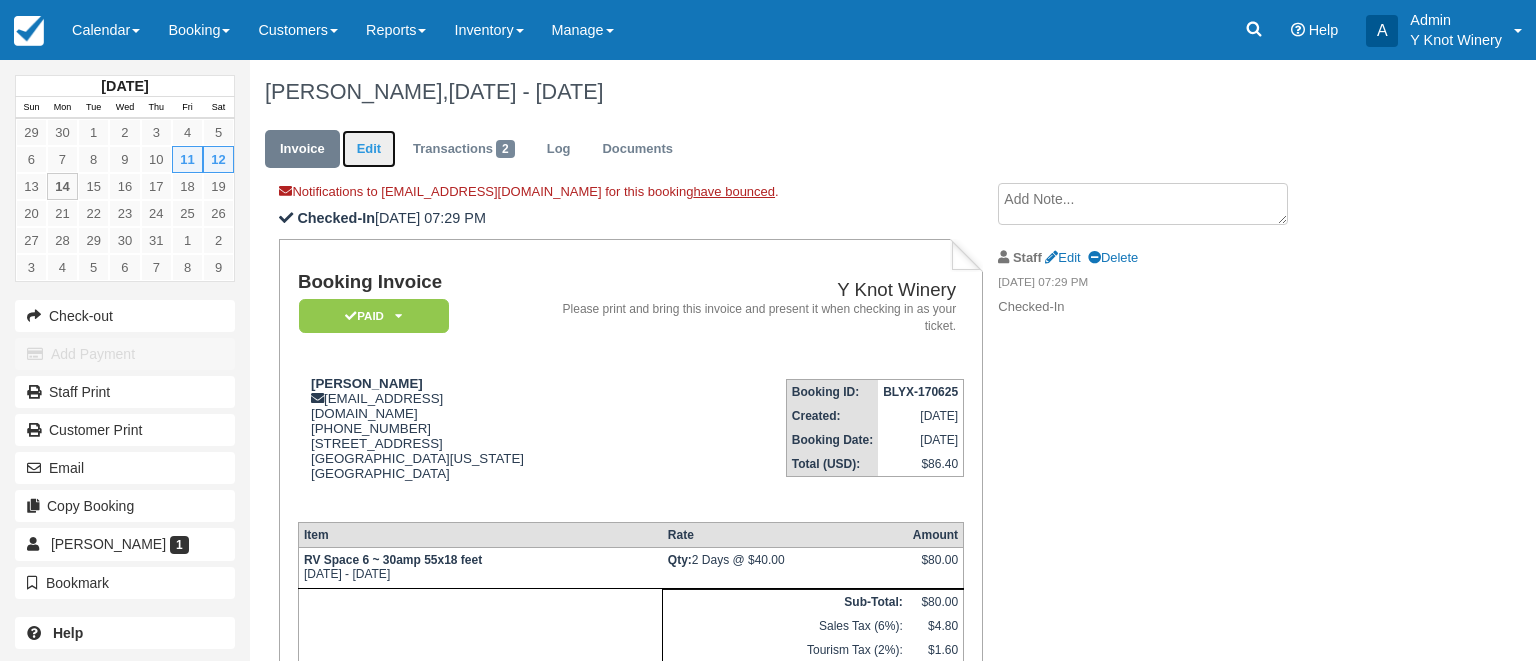 click on "Edit" at bounding box center (369, 149) 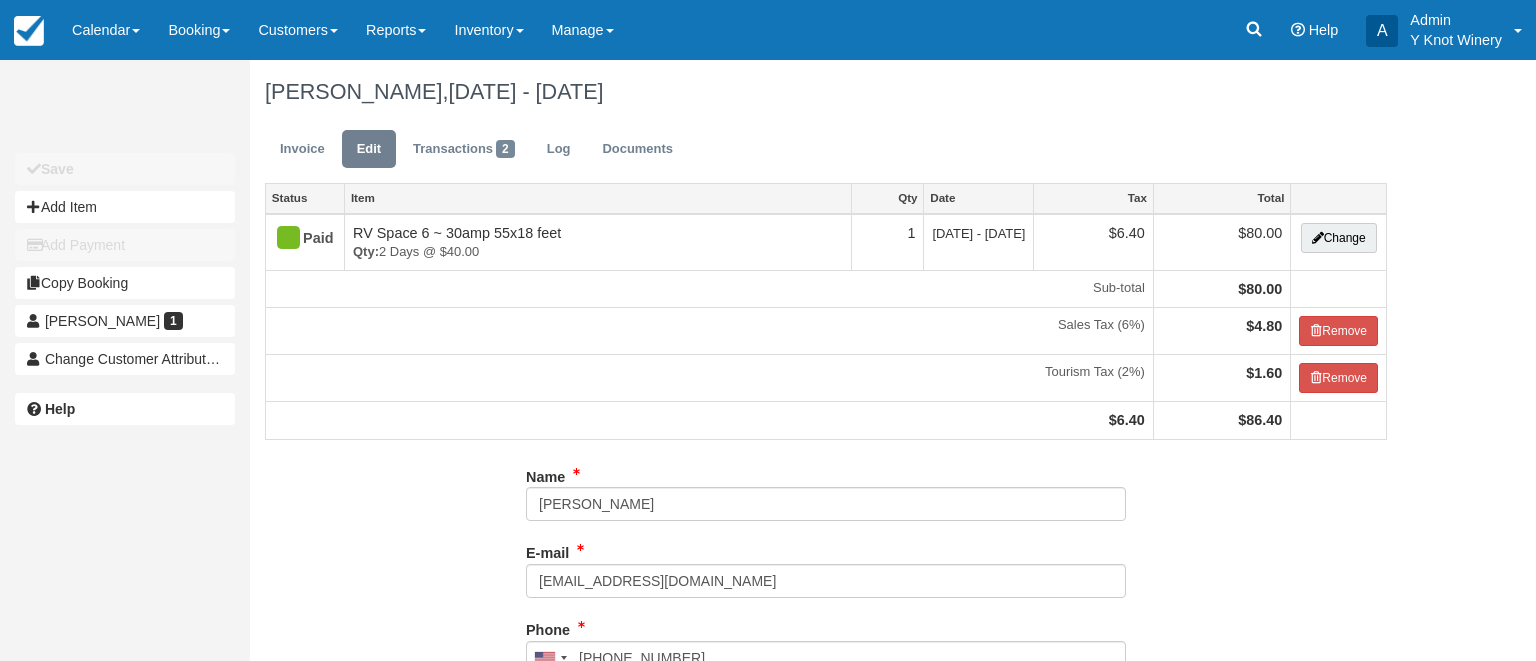 type on "[PHONE_NUMBER]" 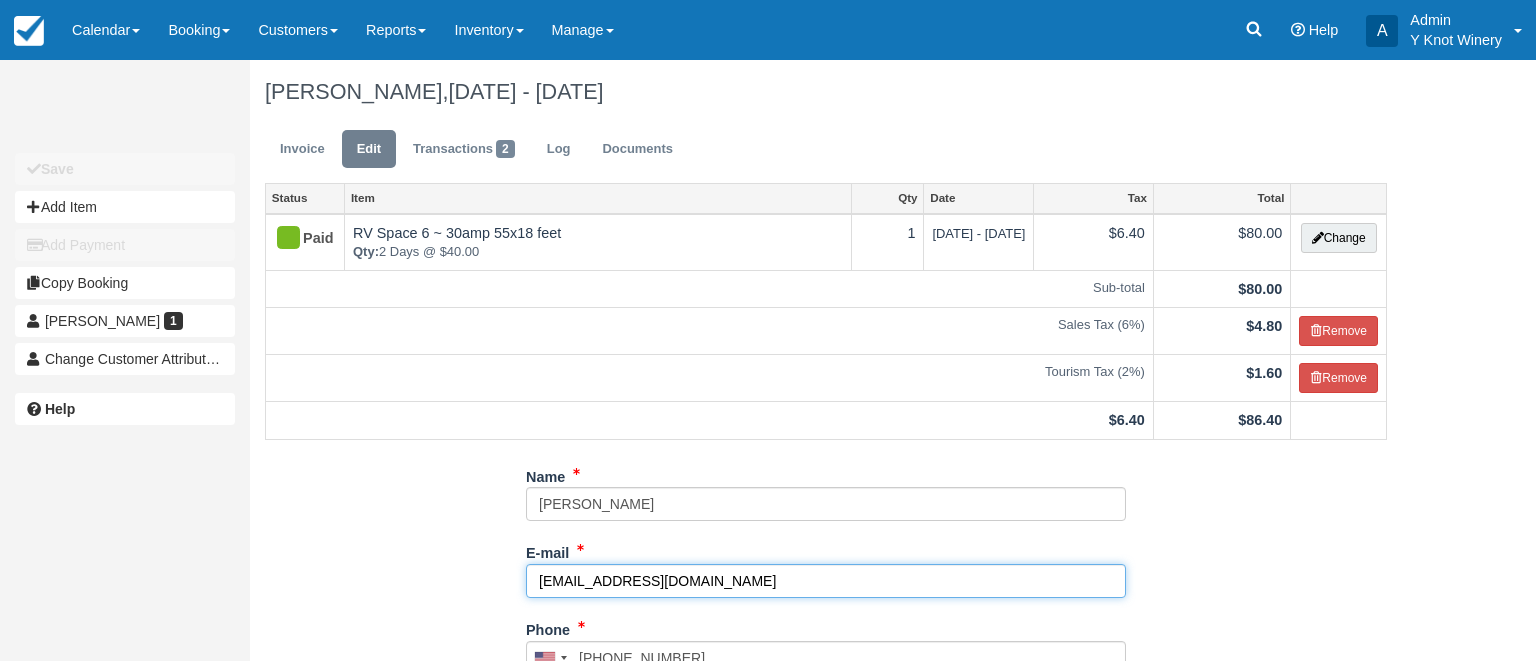 drag, startPoint x: 677, startPoint y: 578, endPoint x: 622, endPoint y: 583, distance: 55.226807 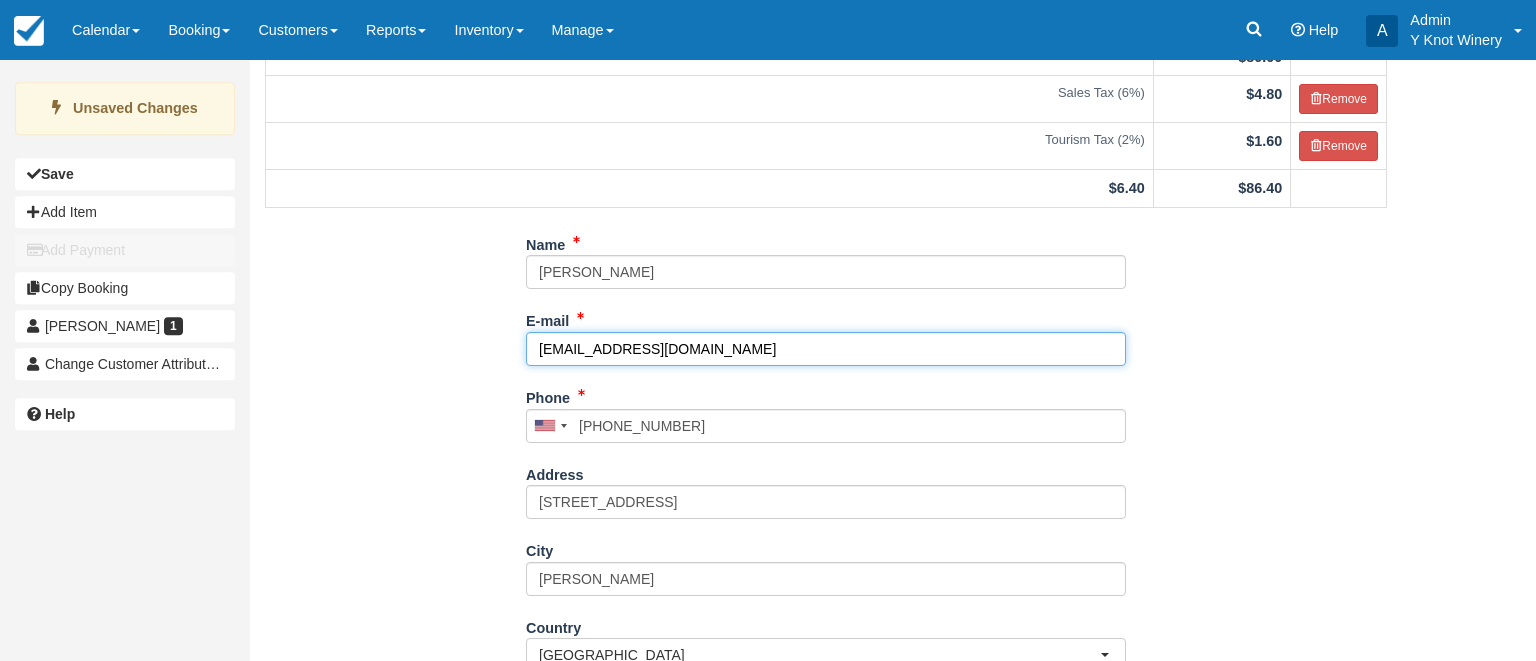 scroll, scrollTop: 464, scrollLeft: 0, axis: vertical 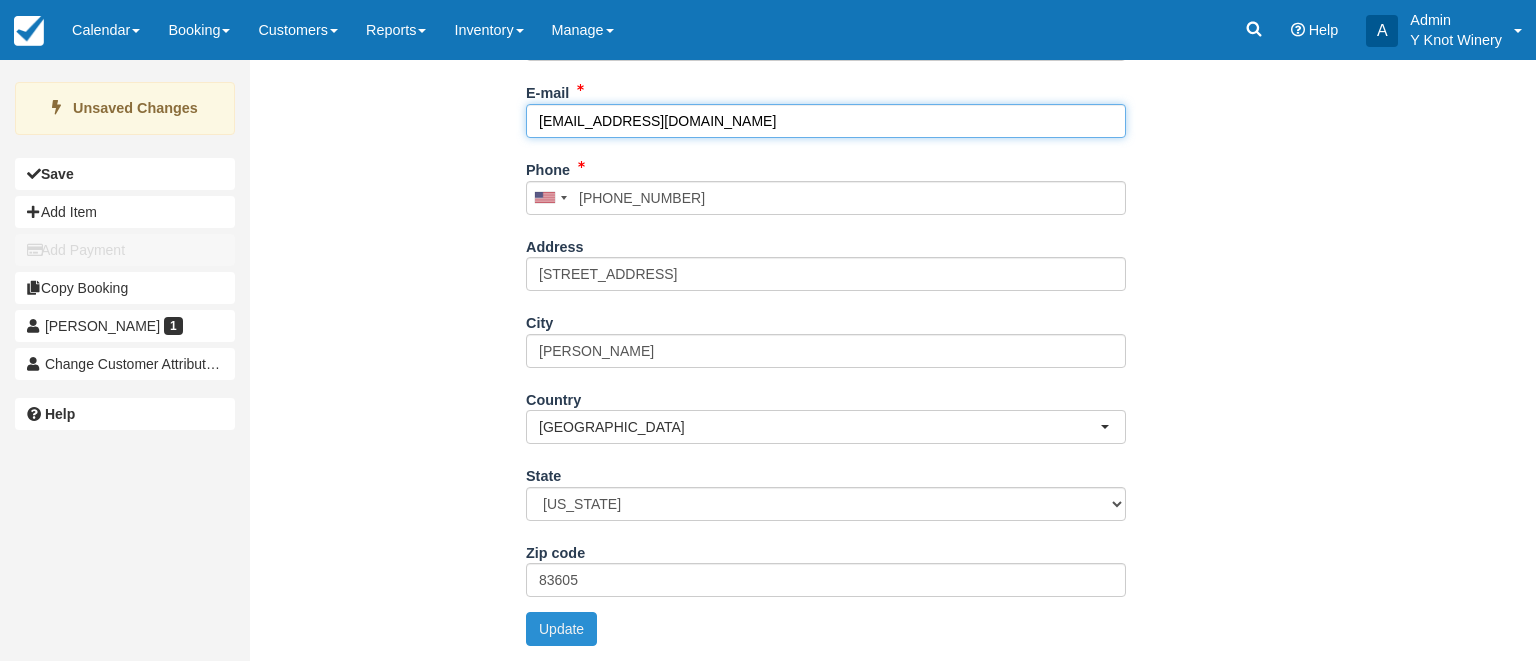 type on "crick5472@yahoo.com" 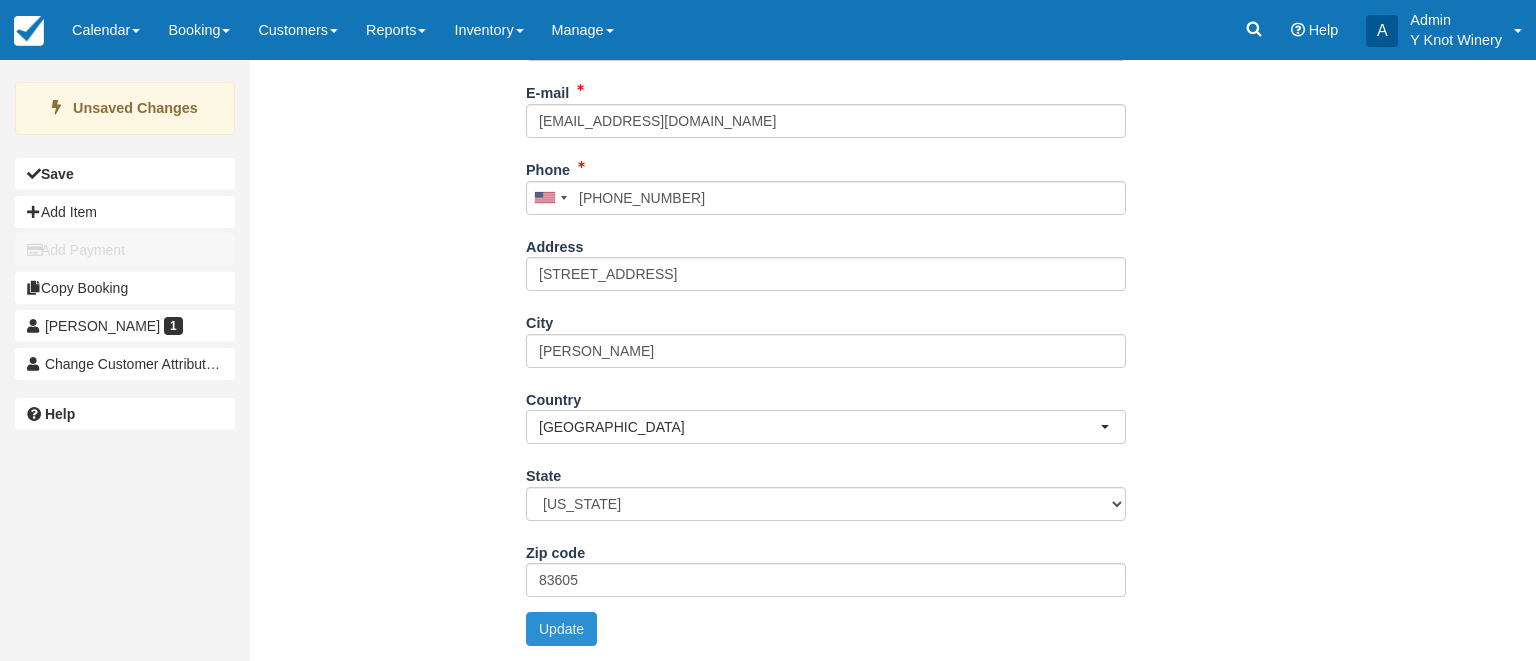 click on "Update" at bounding box center (561, 629) 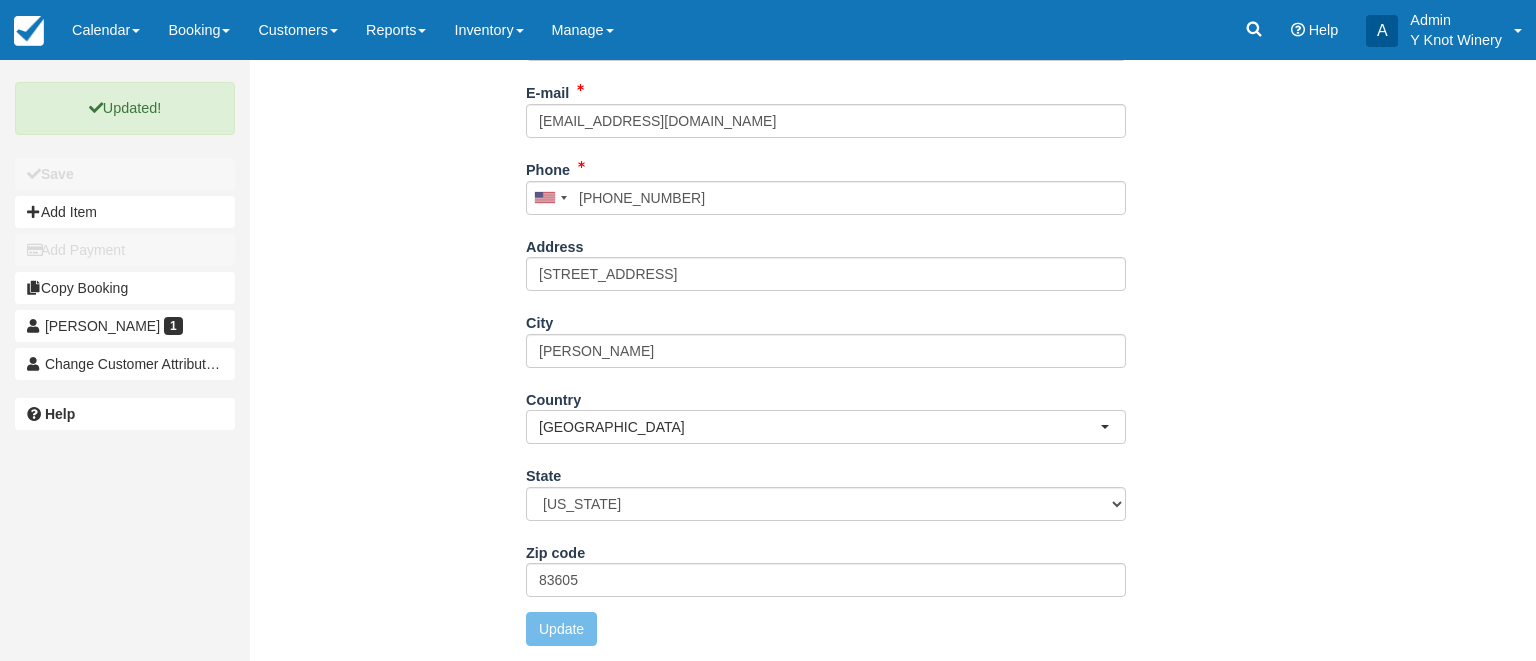 scroll, scrollTop: 0, scrollLeft: 0, axis: both 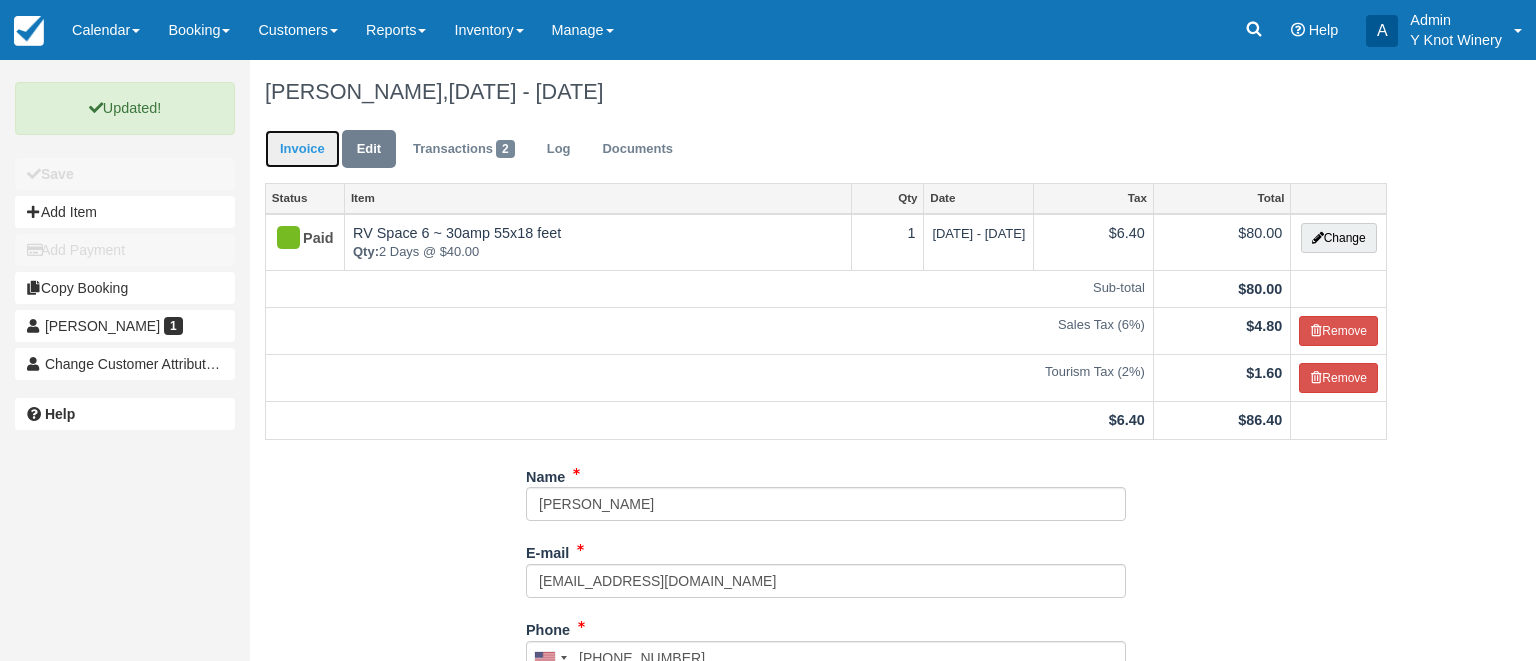 click on "Invoice" at bounding box center [302, 149] 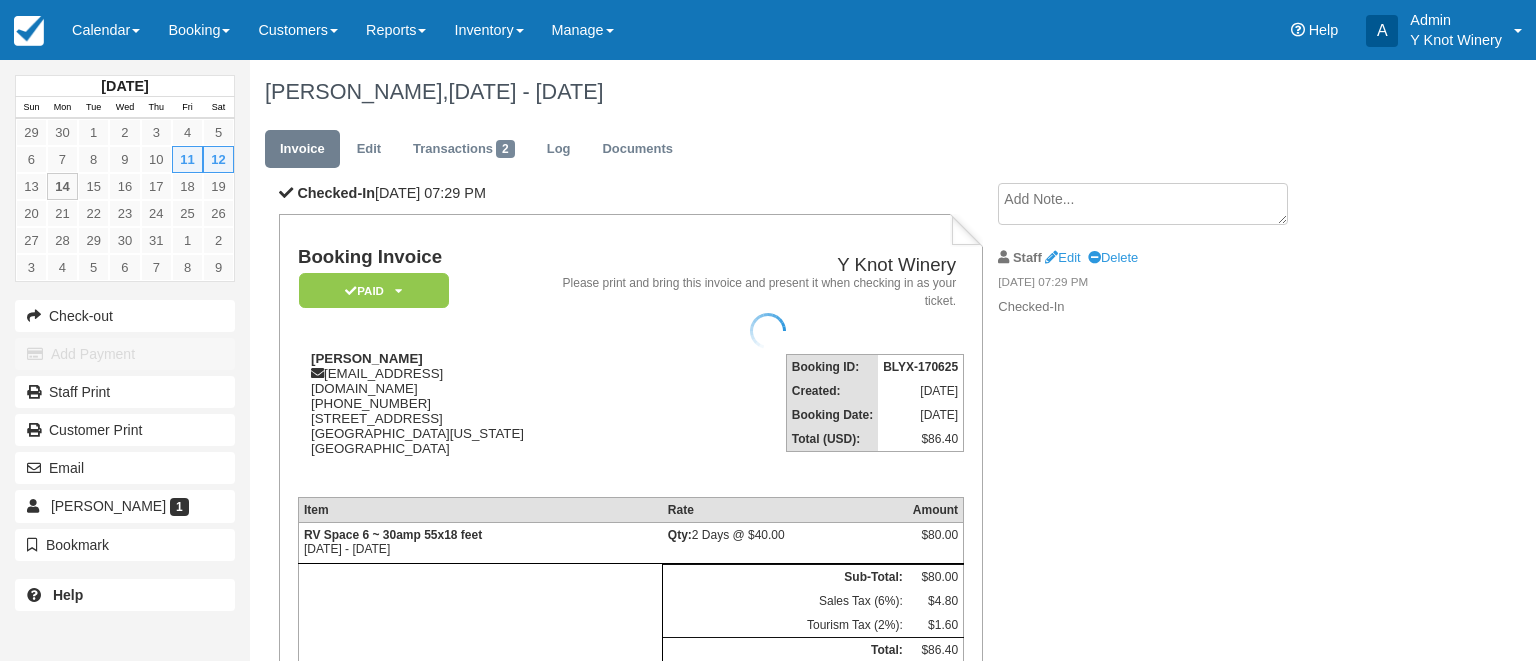 scroll, scrollTop: 0, scrollLeft: 0, axis: both 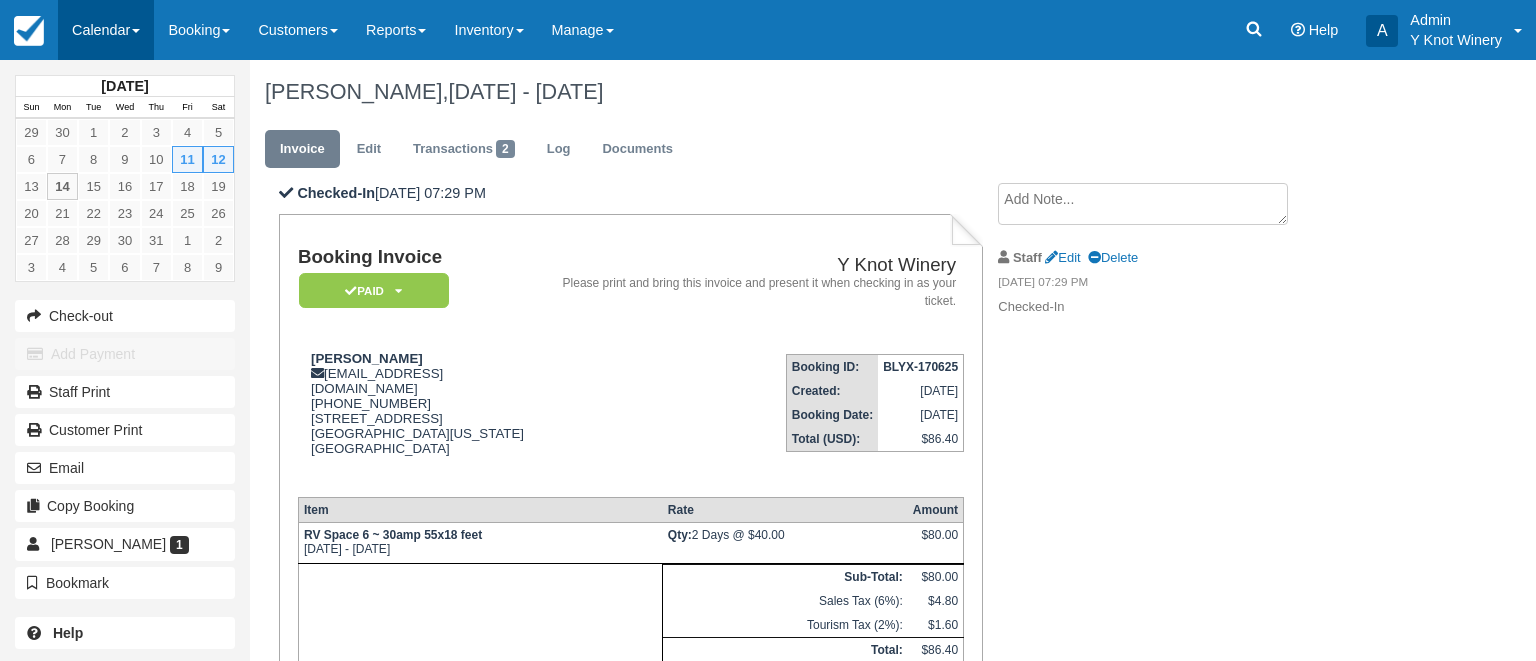 click on "Calendar" at bounding box center (106, 30) 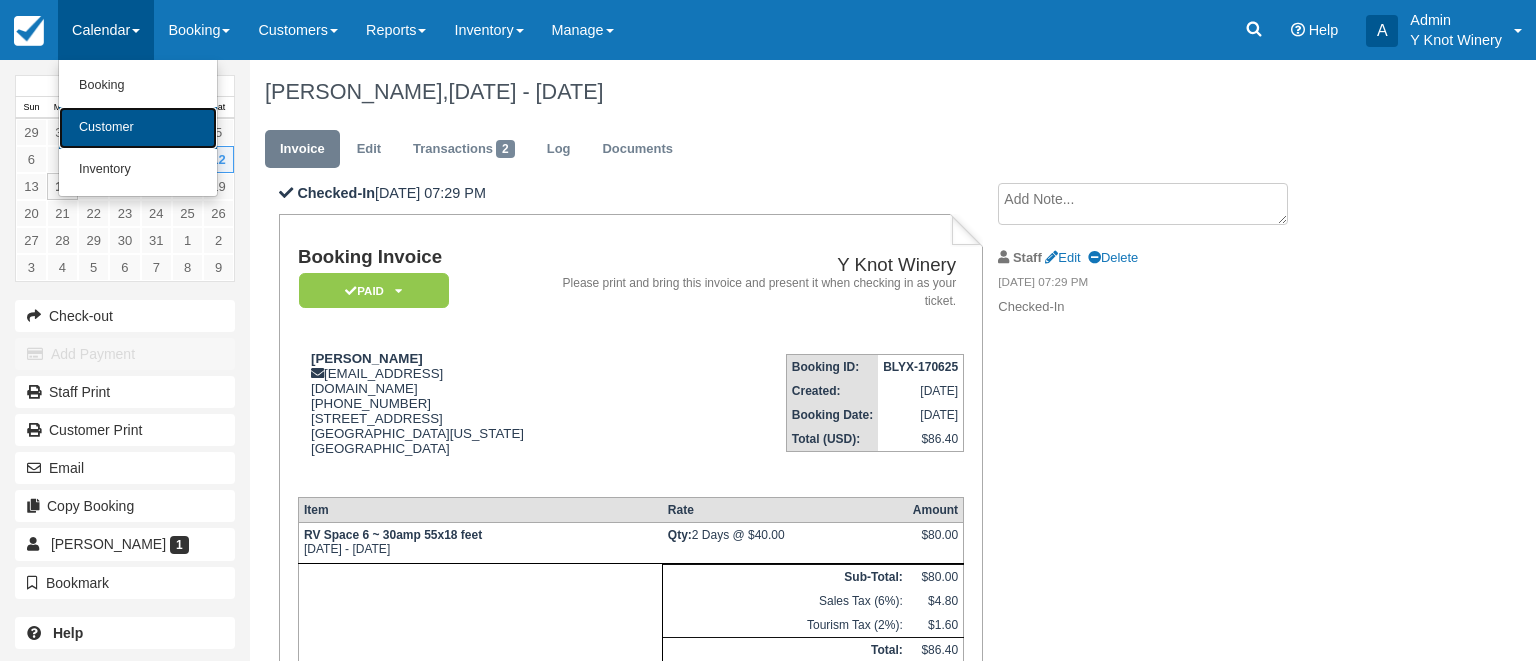 click on "Customer" at bounding box center [138, 128] 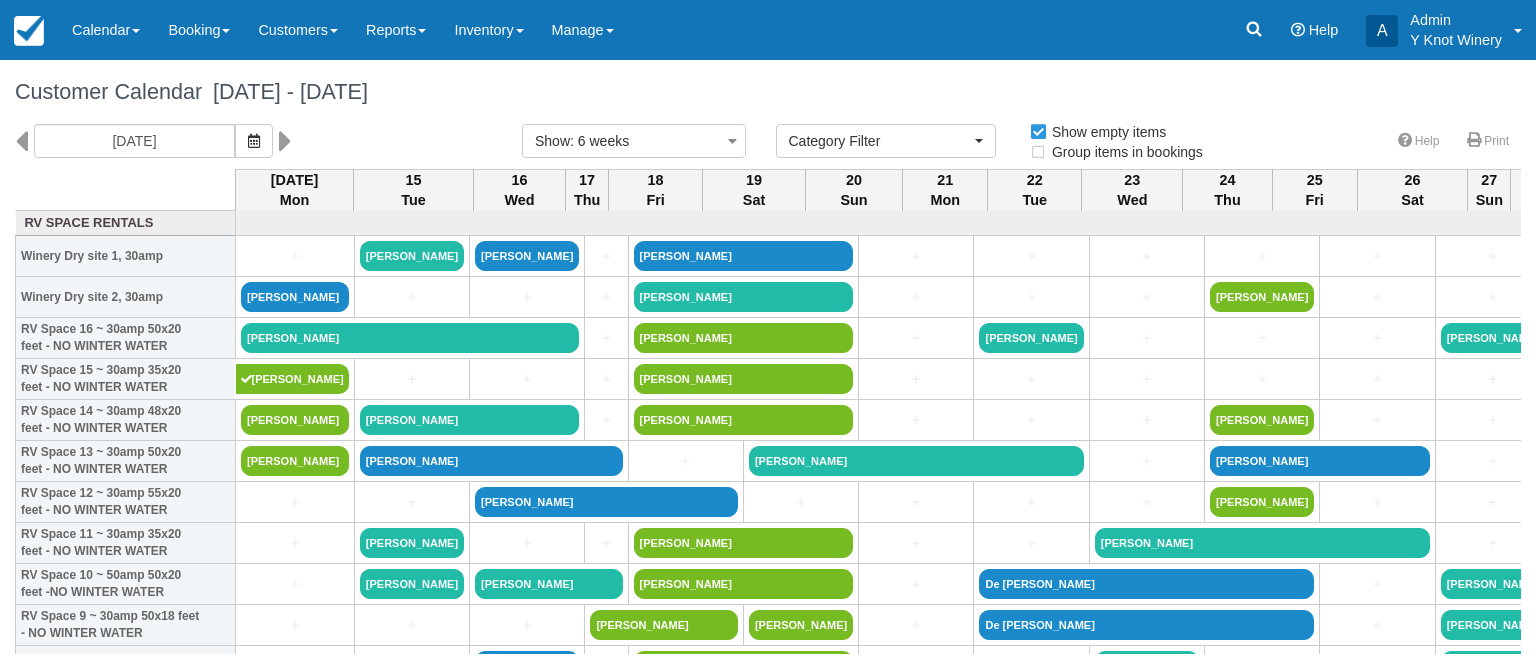 select 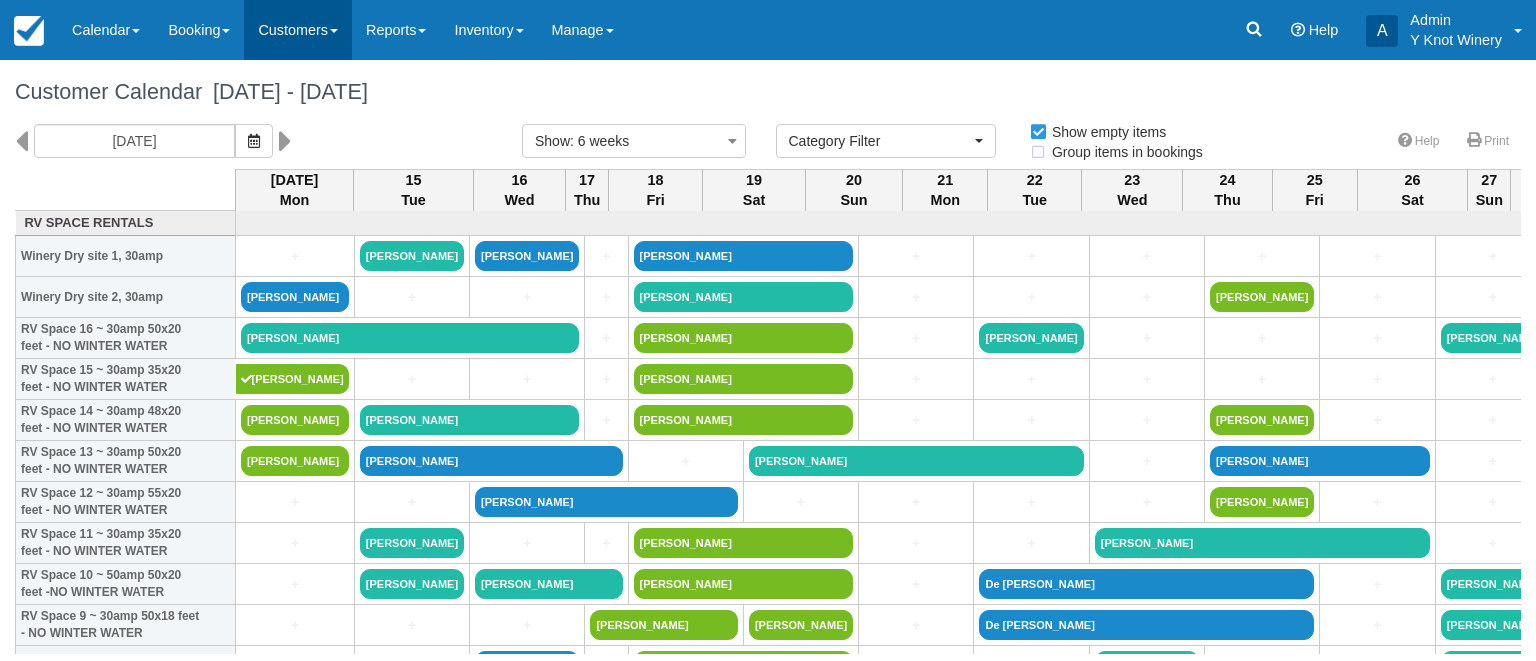scroll, scrollTop: 0, scrollLeft: 0, axis: both 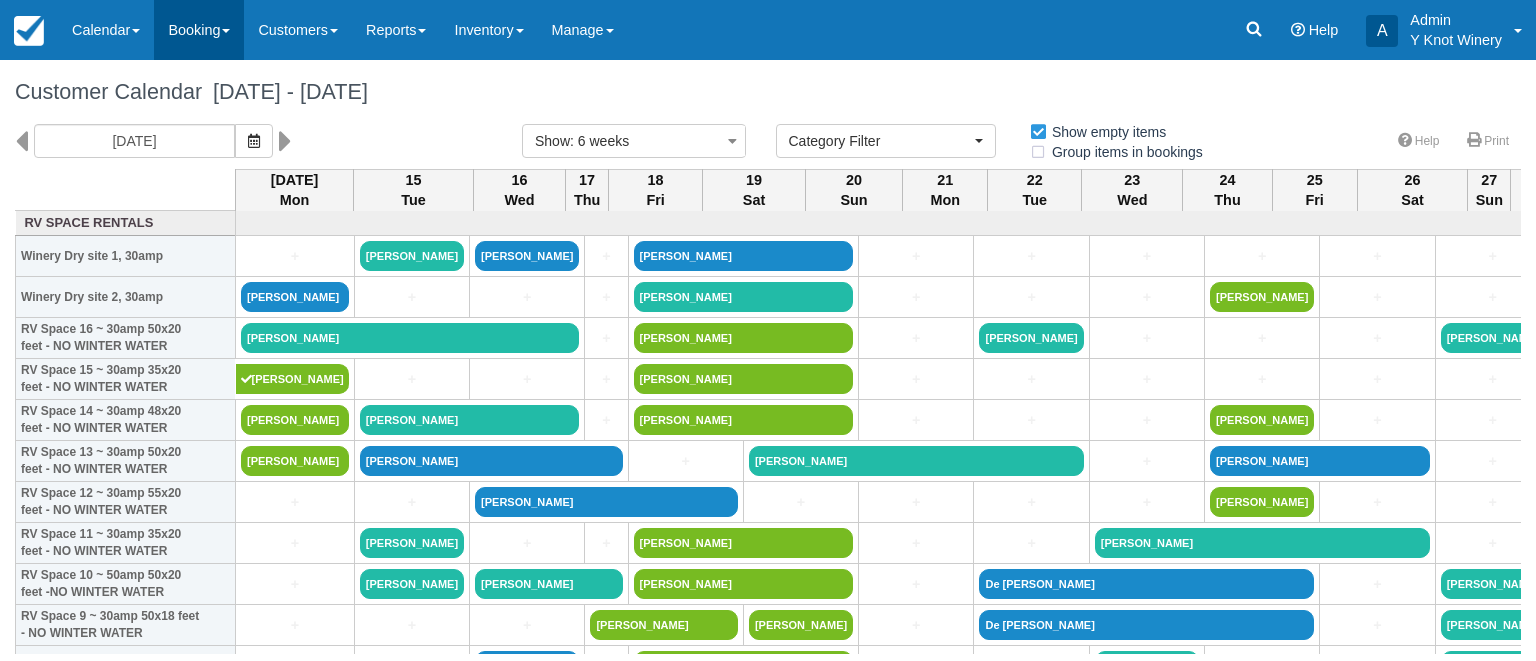 click on "Booking" at bounding box center (199, 30) 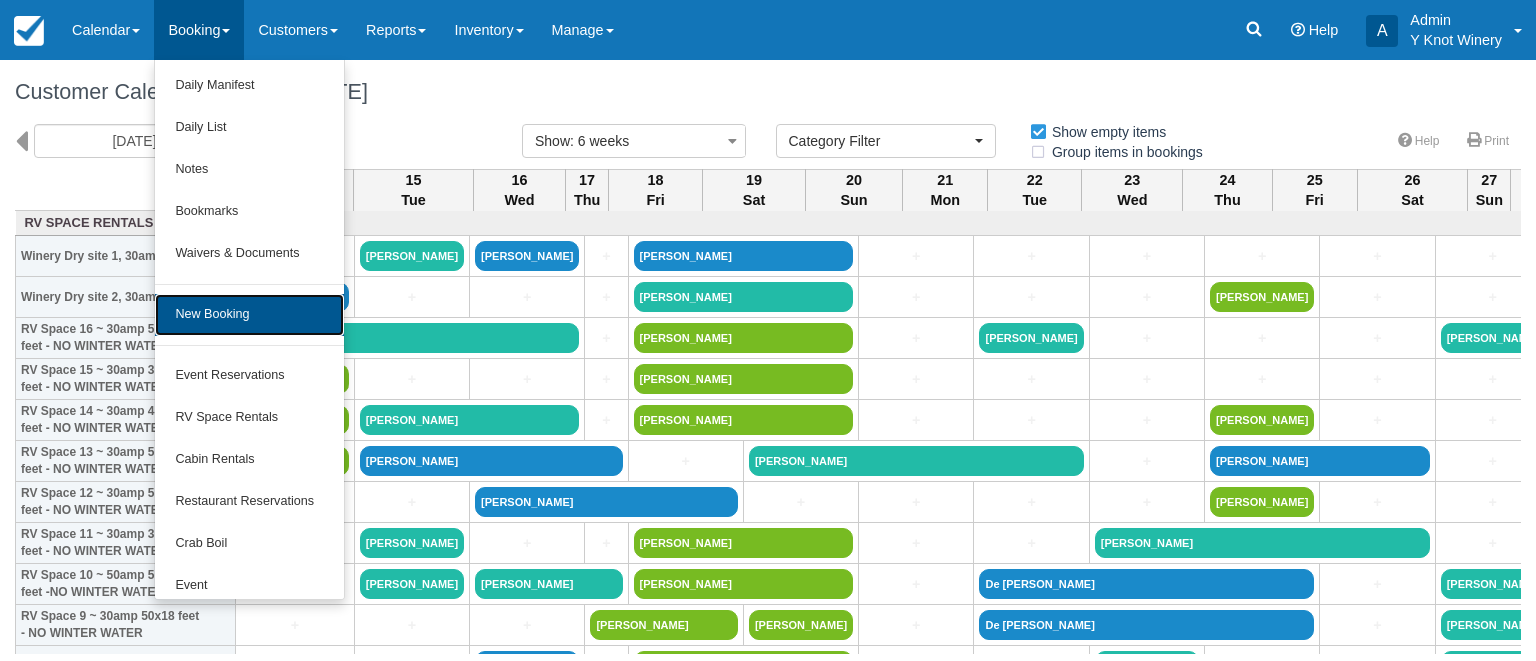 click on "New Booking" at bounding box center [249, 315] 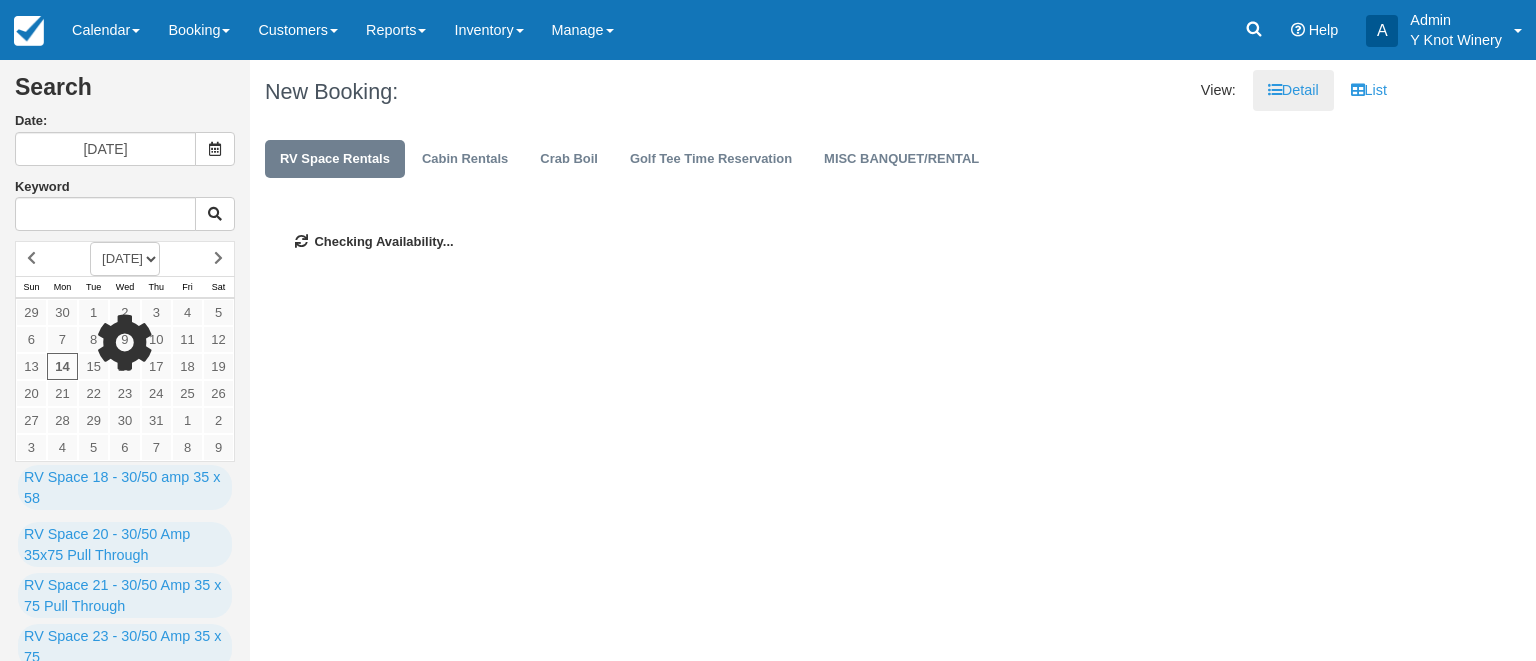 scroll, scrollTop: 0, scrollLeft: 0, axis: both 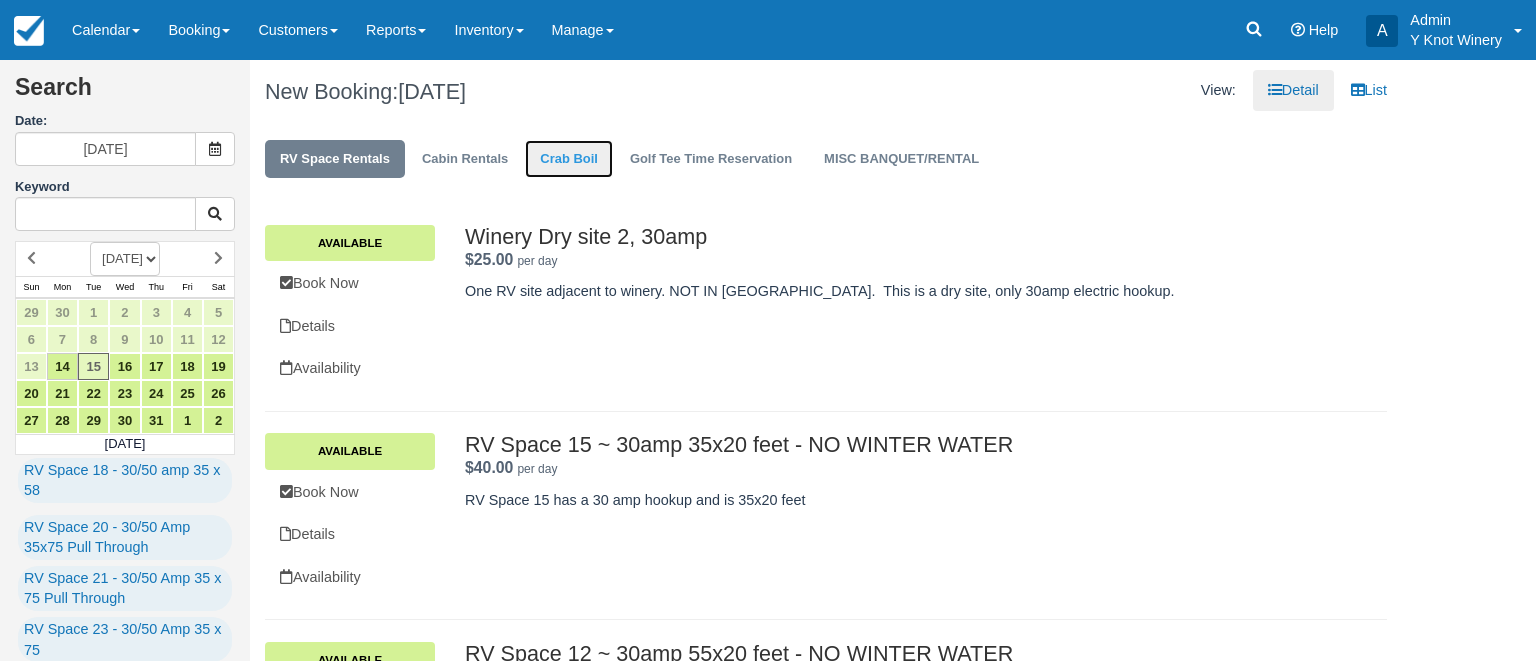 click on "Crab Boil" at bounding box center [569, 159] 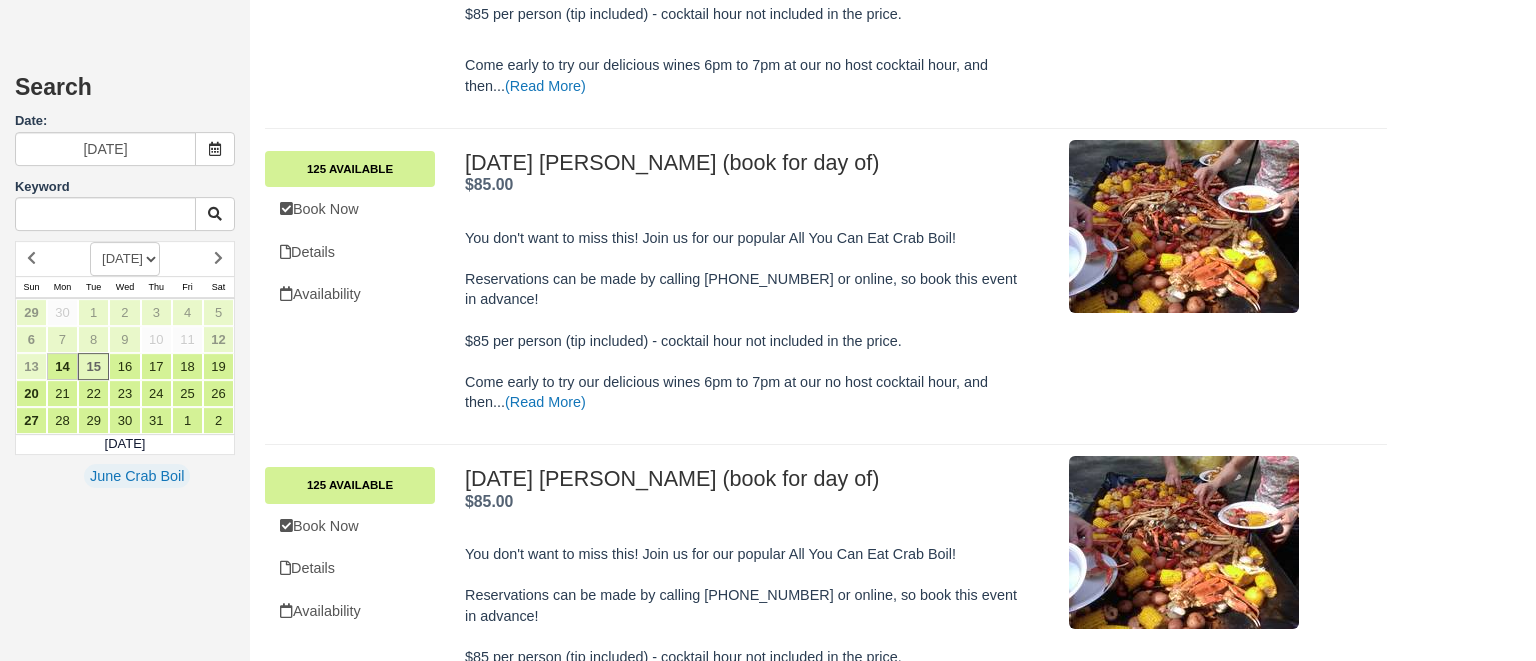 scroll, scrollTop: 1015, scrollLeft: 0, axis: vertical 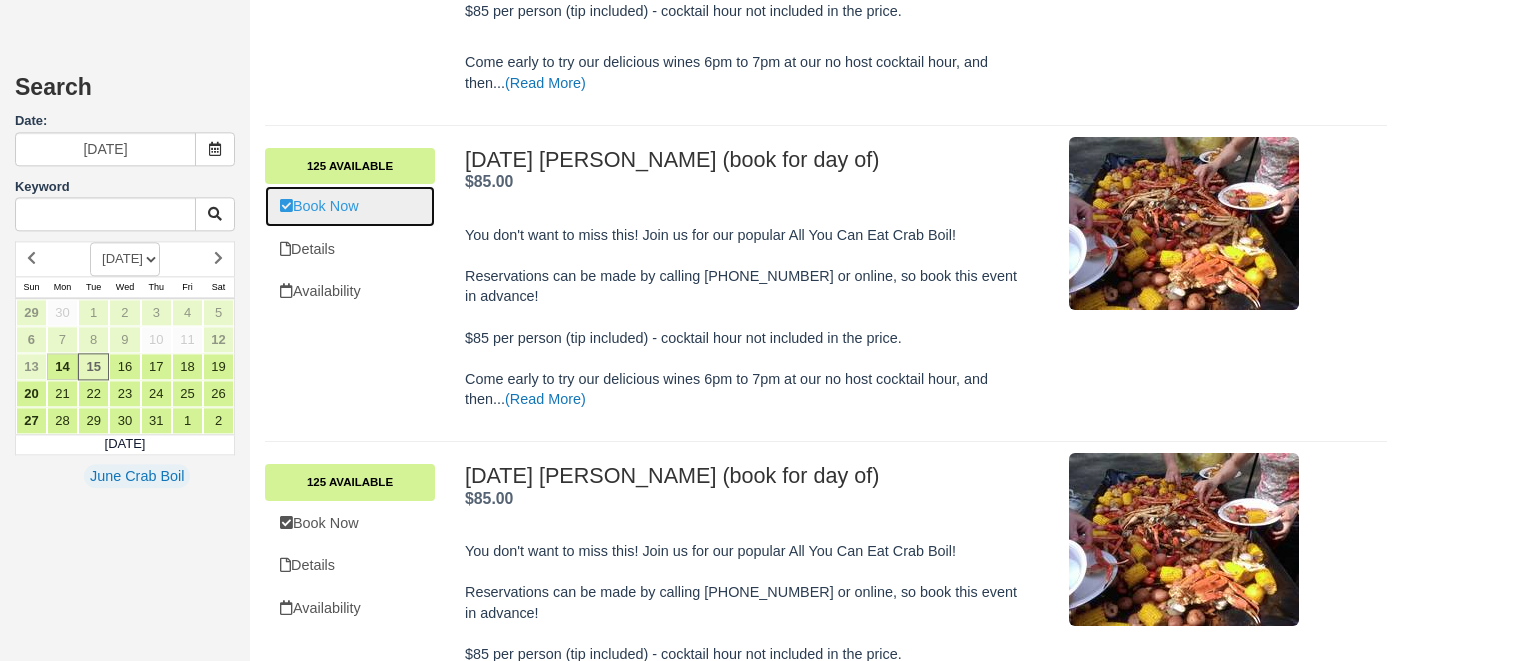 click on "Book Now" at bounding box center [350, 206] 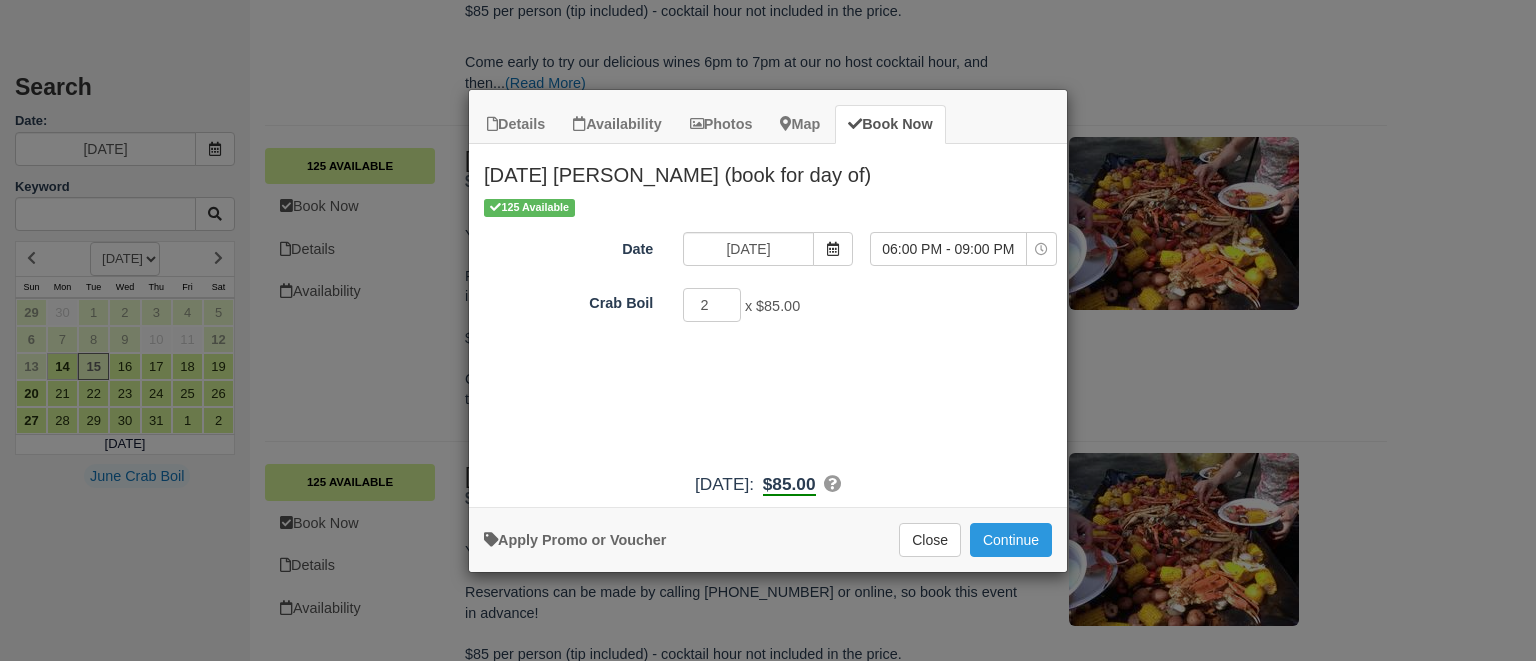 click on "2" at bounding box center [712, 305] 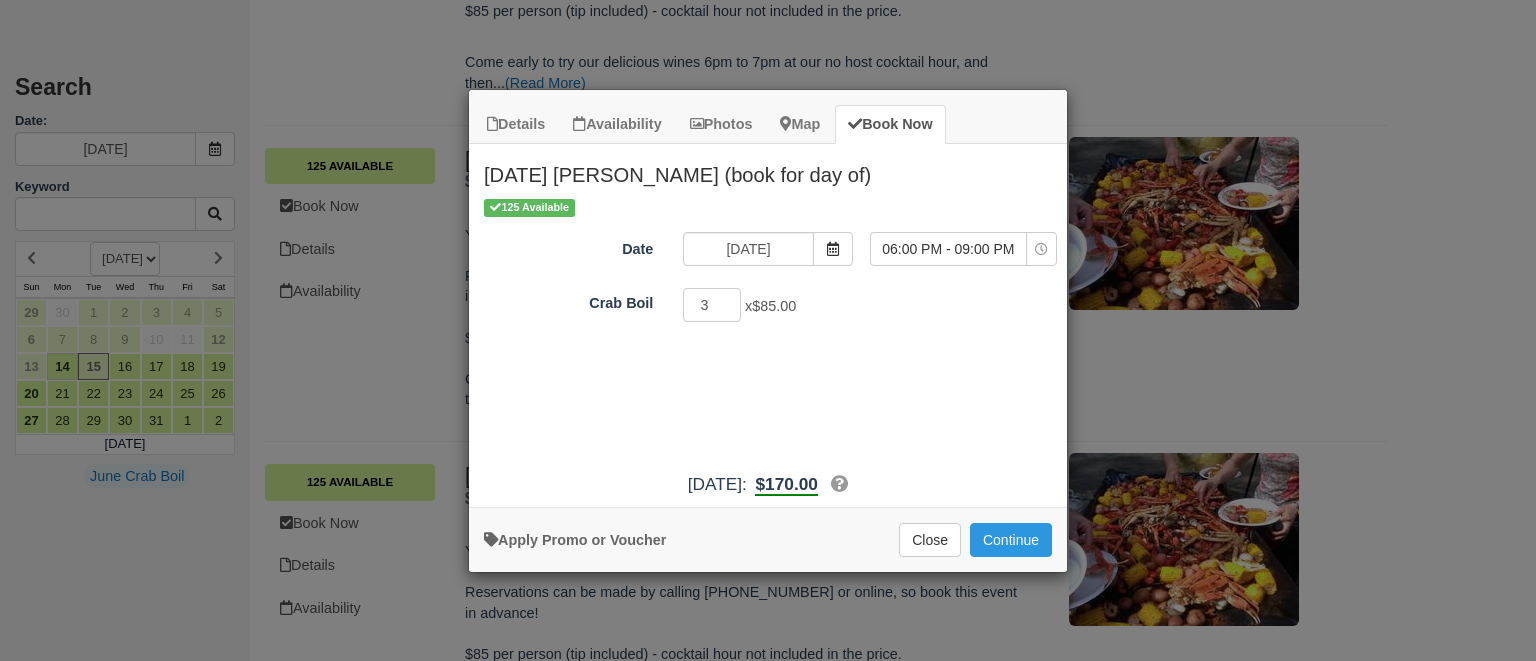 type on "3" 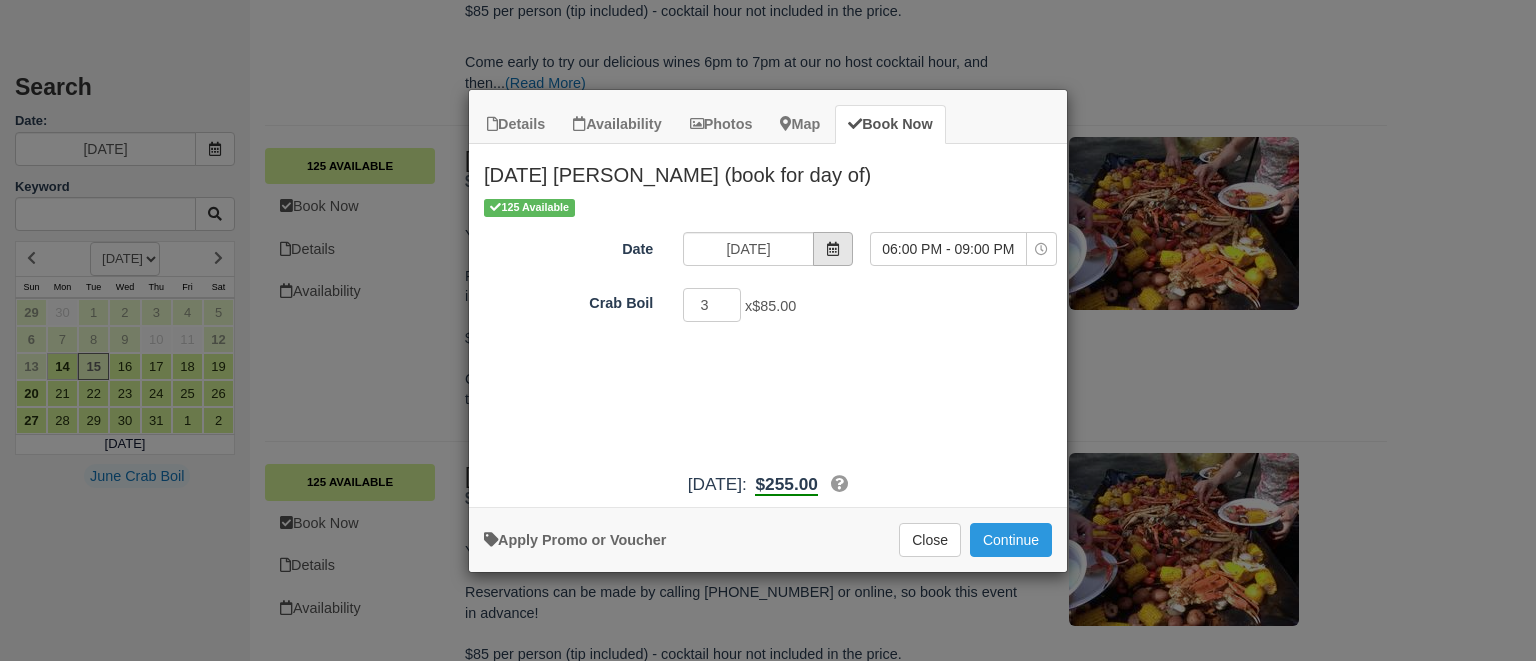 click at bounding box center [833, 249] 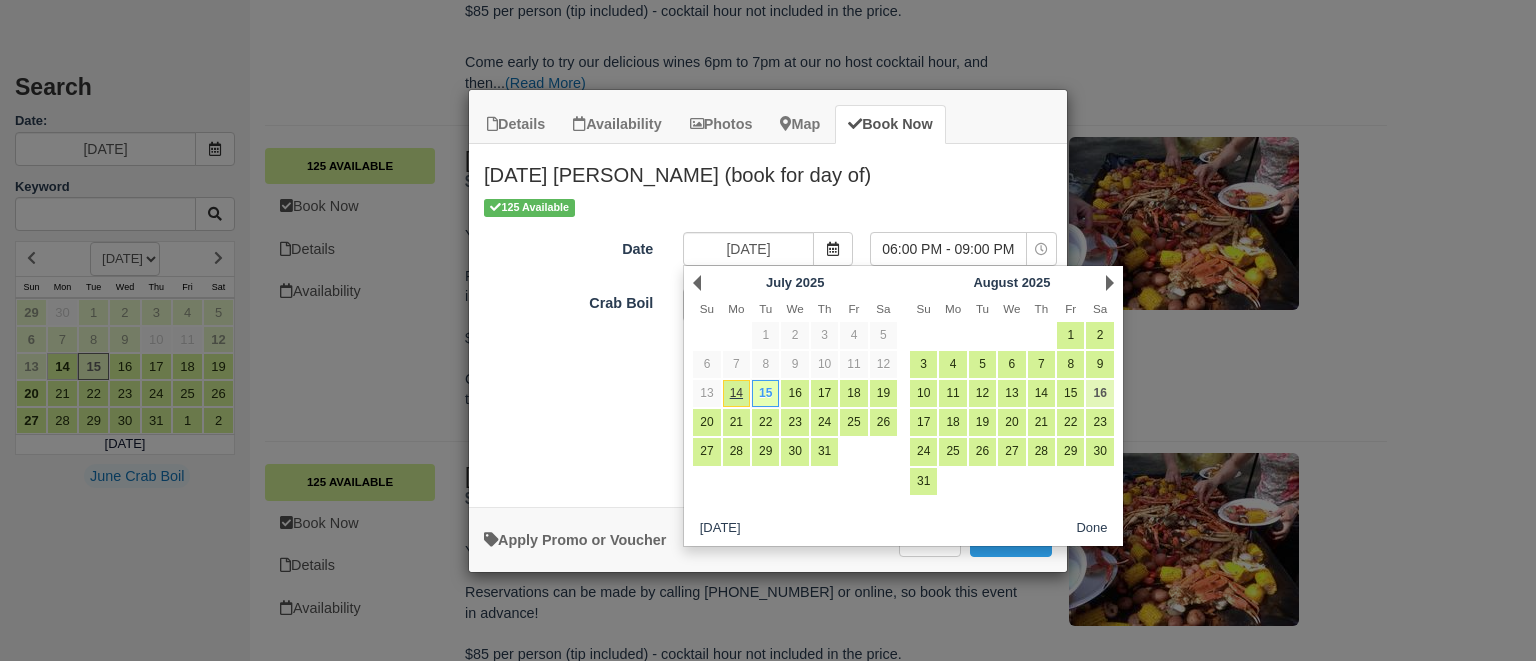 click on "16" at bounding box center (1099, 393) 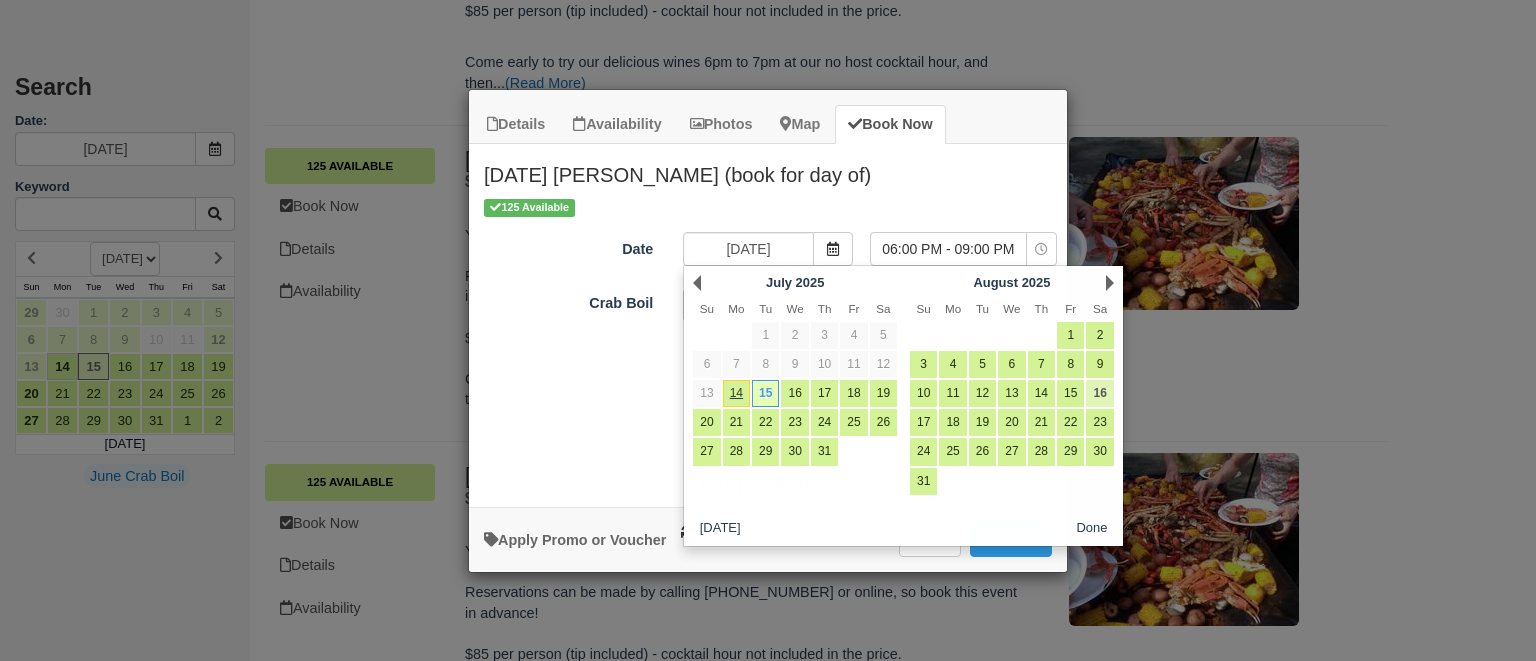 type on "08/16/25" 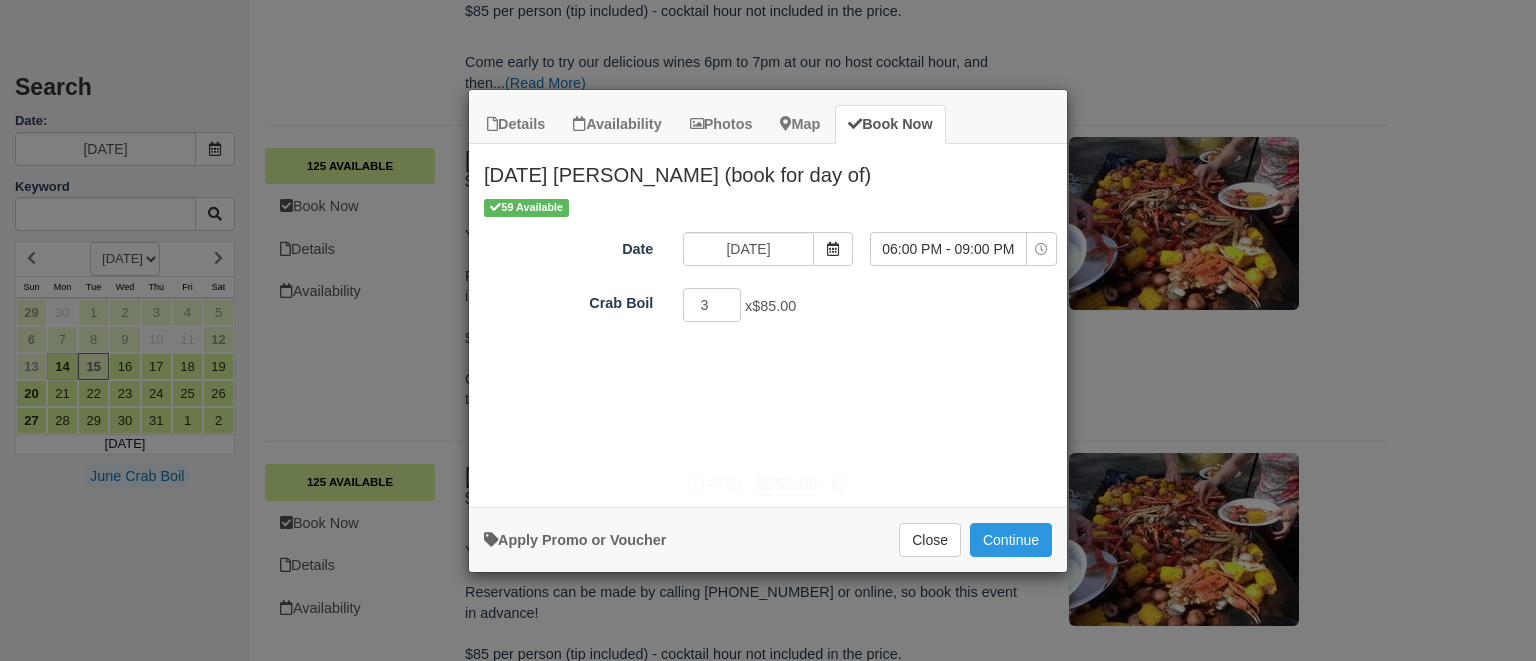 select on "0" 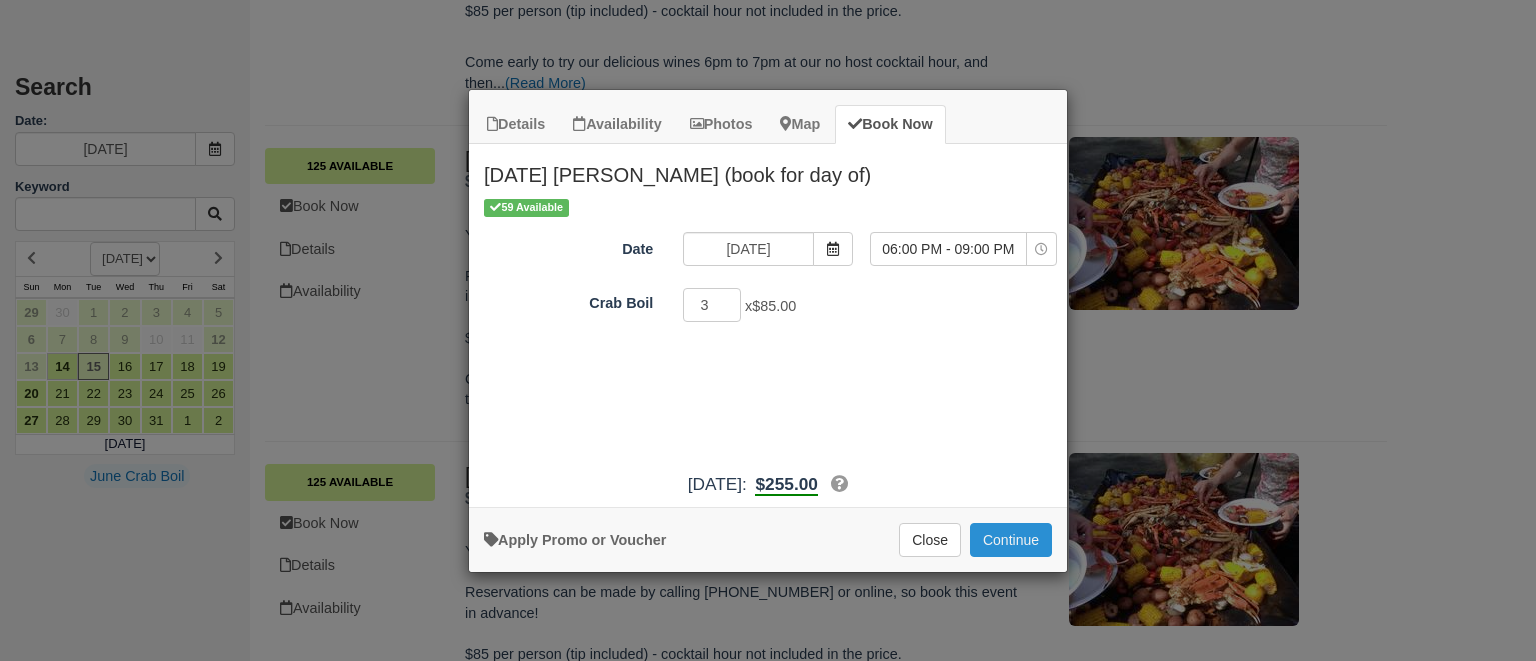click on "Continue" at bounding box center (1011, 540) 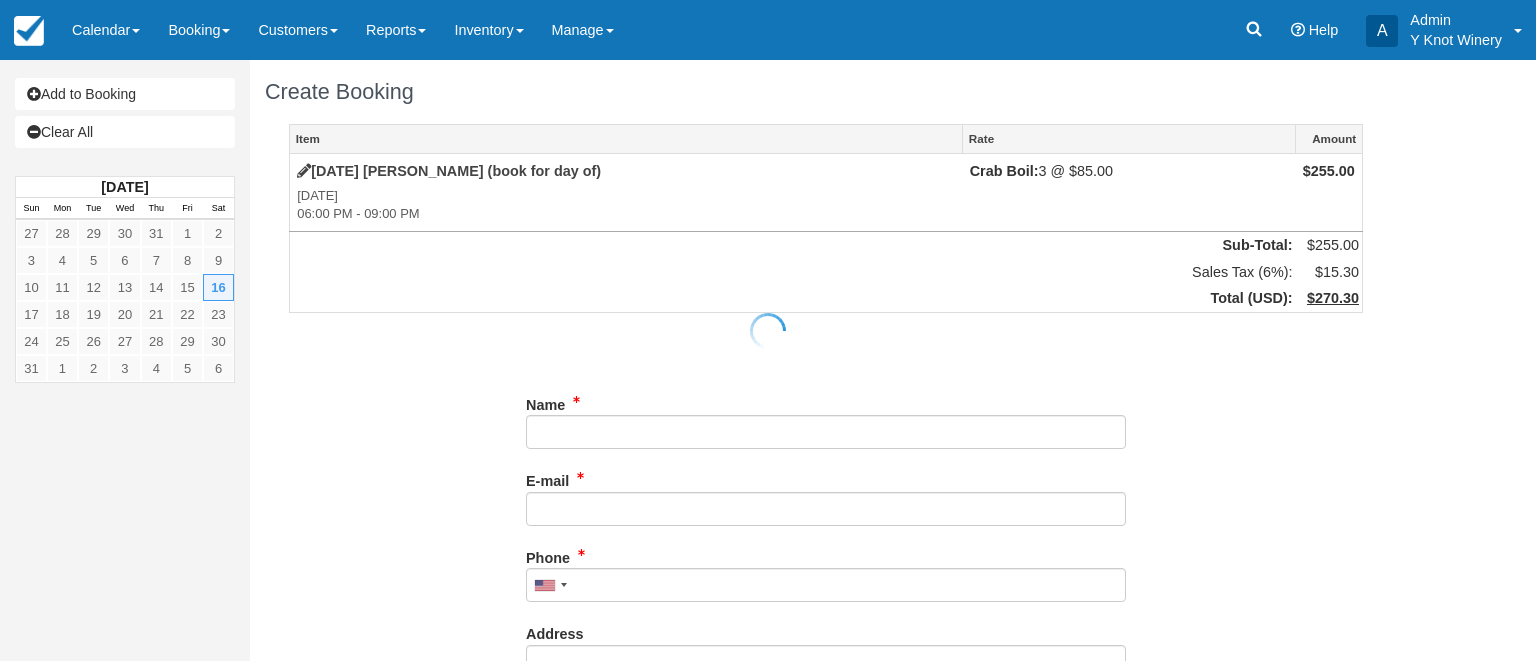 scroll, scrollTop: 0, scrollLeft: 0, axis: both 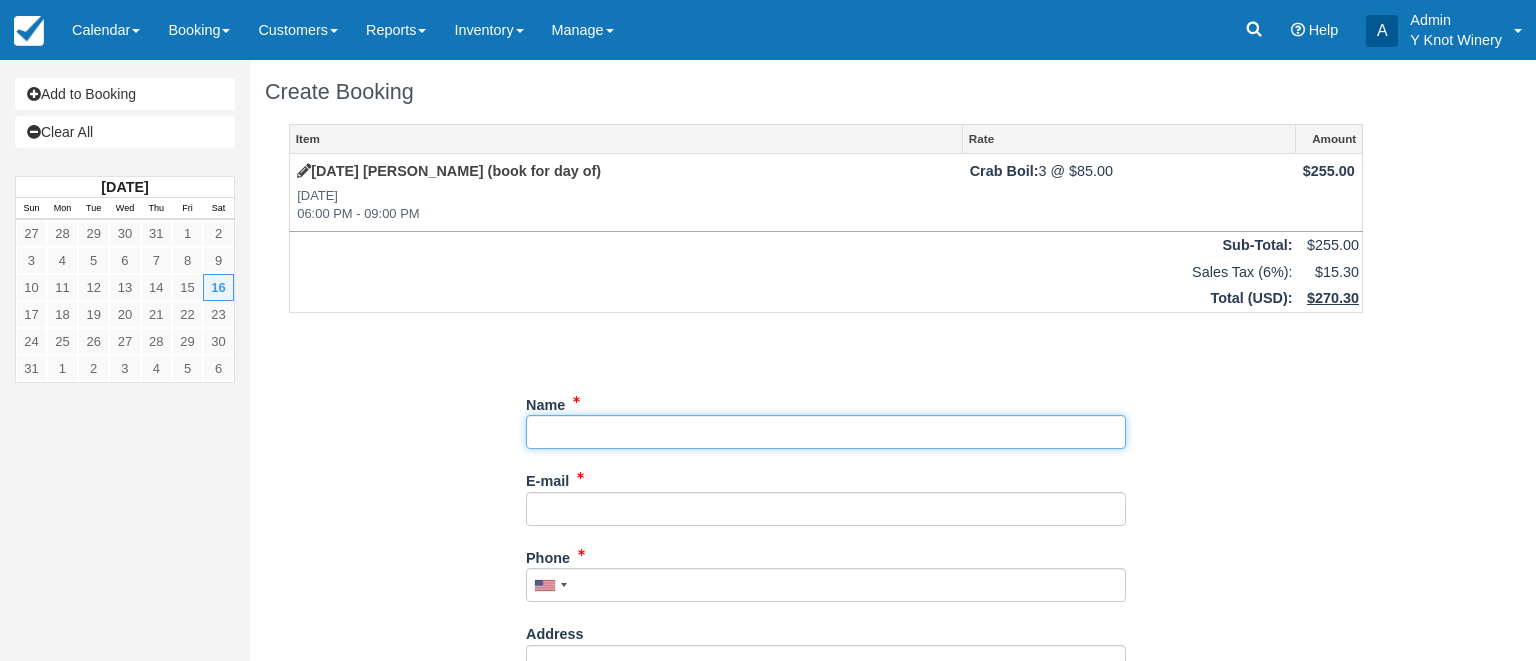 click on "Name" at bounding box center (826, 432) 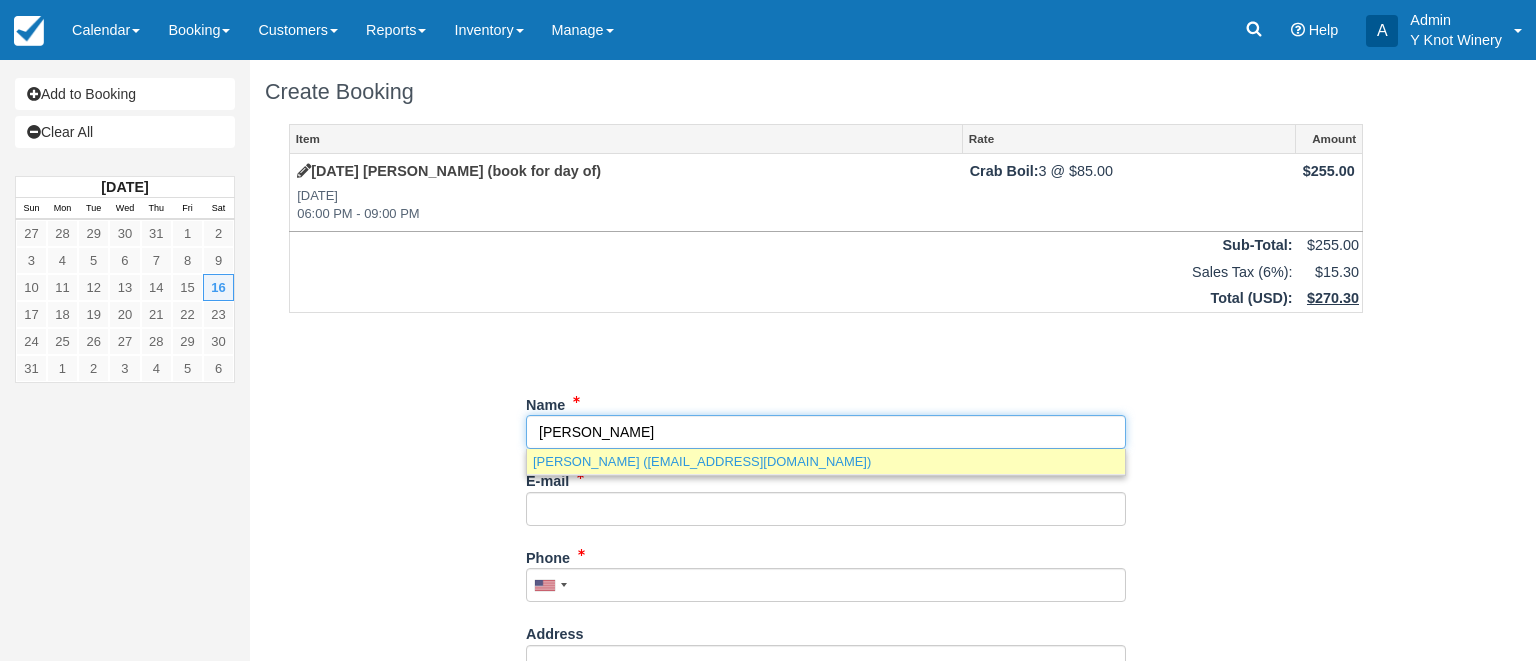click on "Cathy Cole (molly2013.harley@gmail.com)" at bounding box center (826, 461) 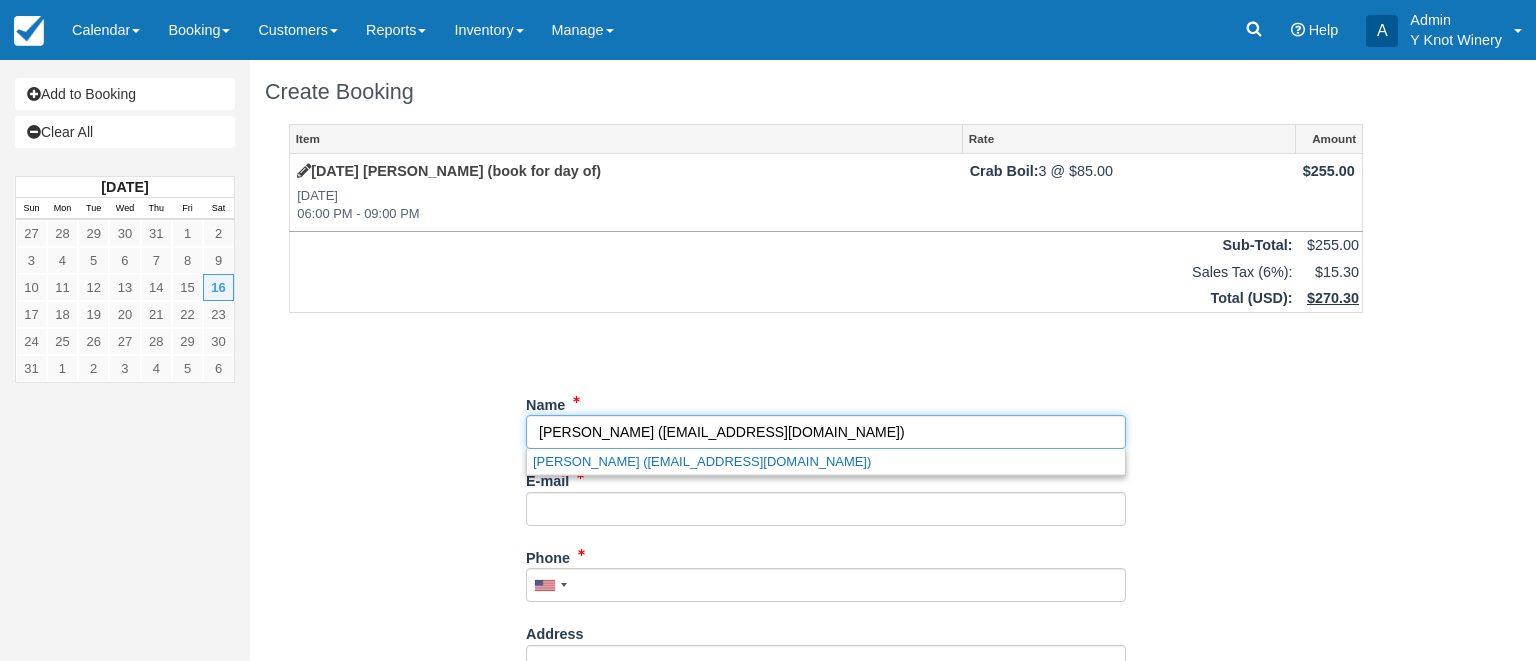 type on "[PERSON_NAME]" 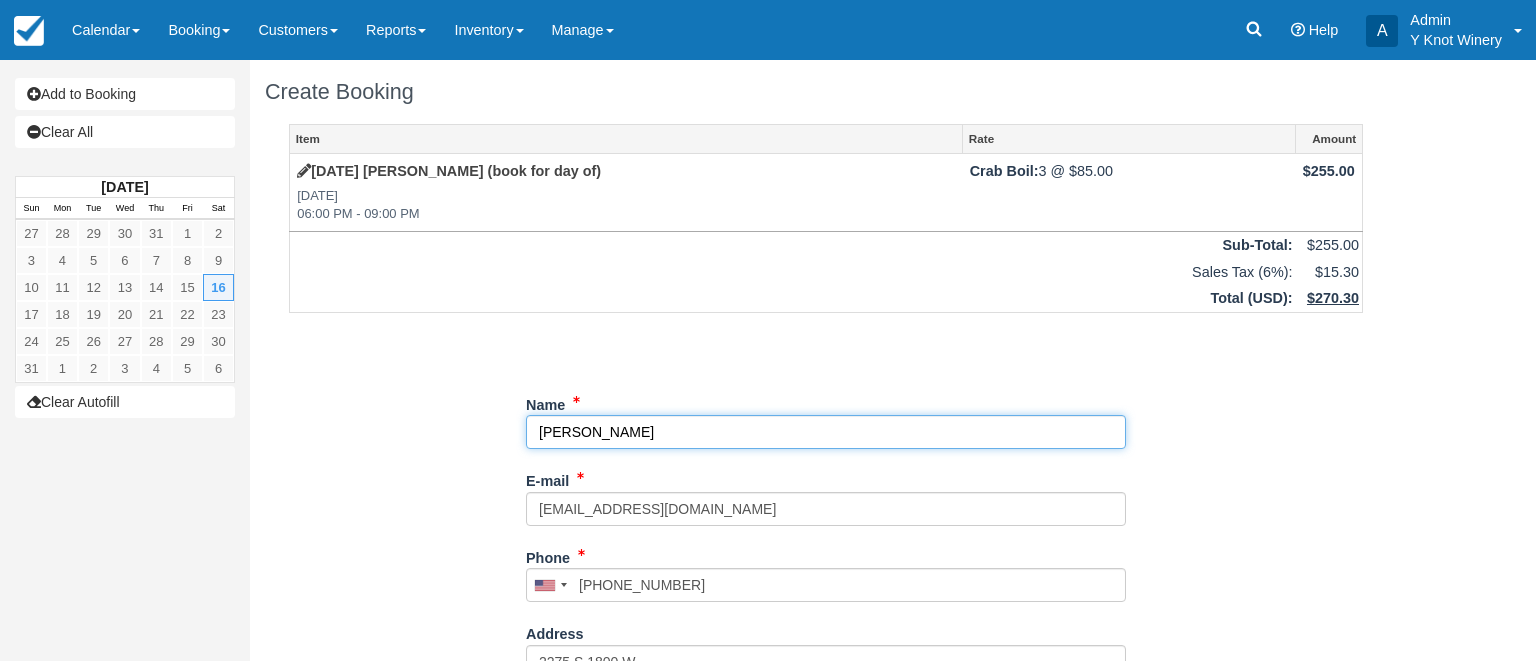 select on "UT" 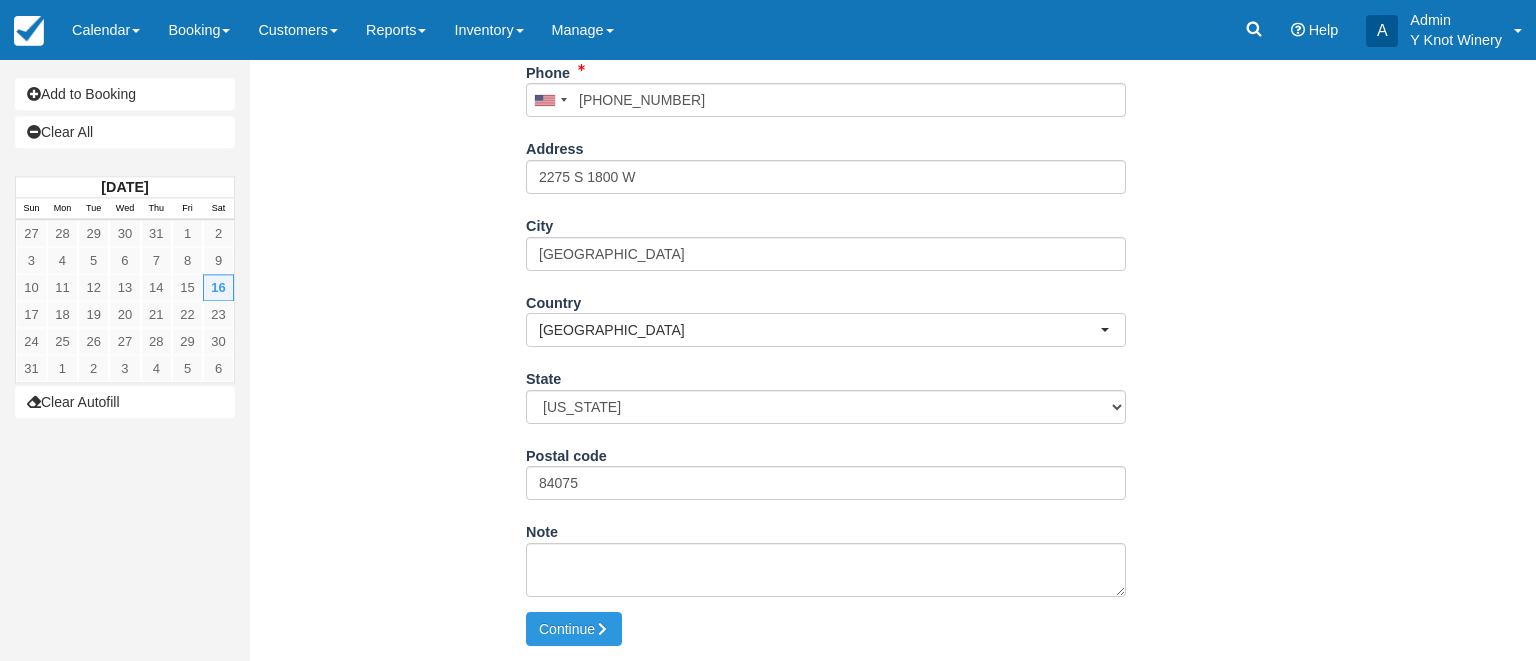 scroll, scrollTop: 488, scrollLeft: 0, axis: vertical 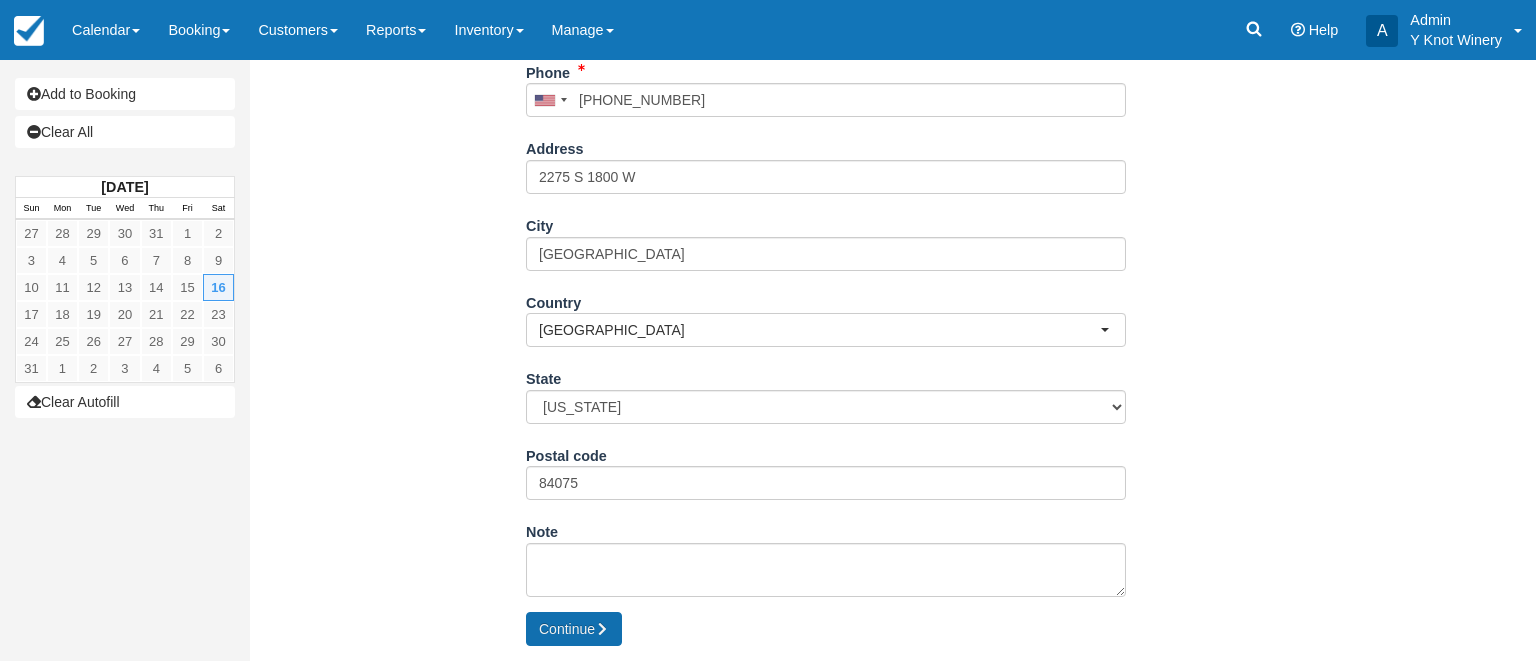 type on "[PERSON_NAME]" 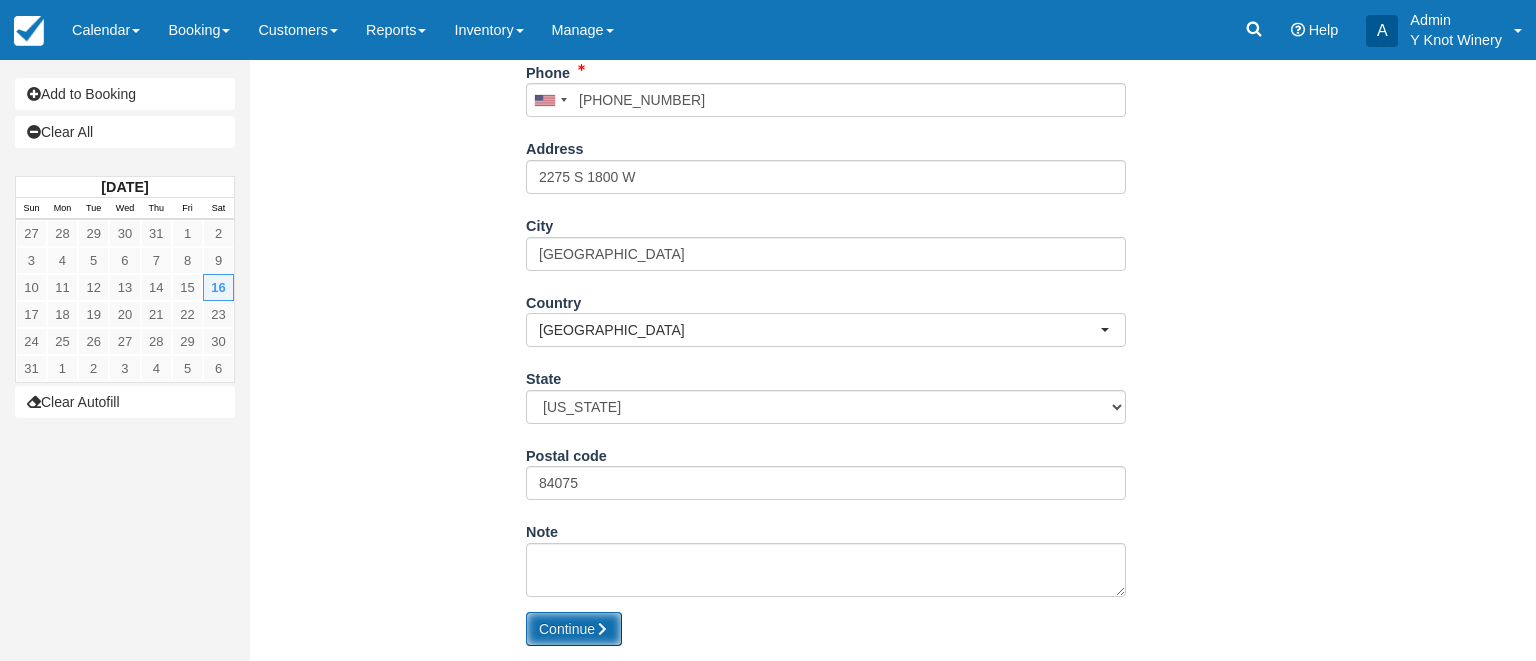 click on "Continue" at bounding box center [574, 629] 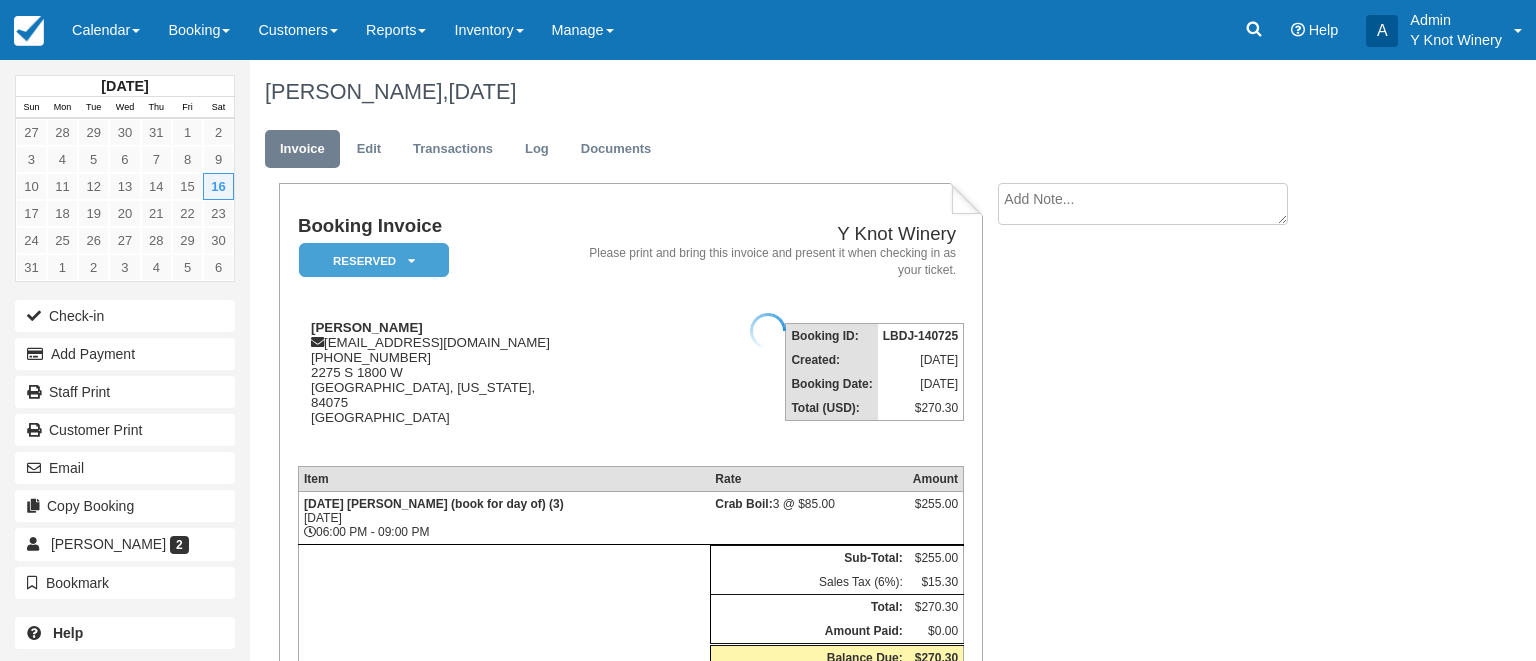 scroll, scrollTop: 0, scrollLeft: 0, axis: both 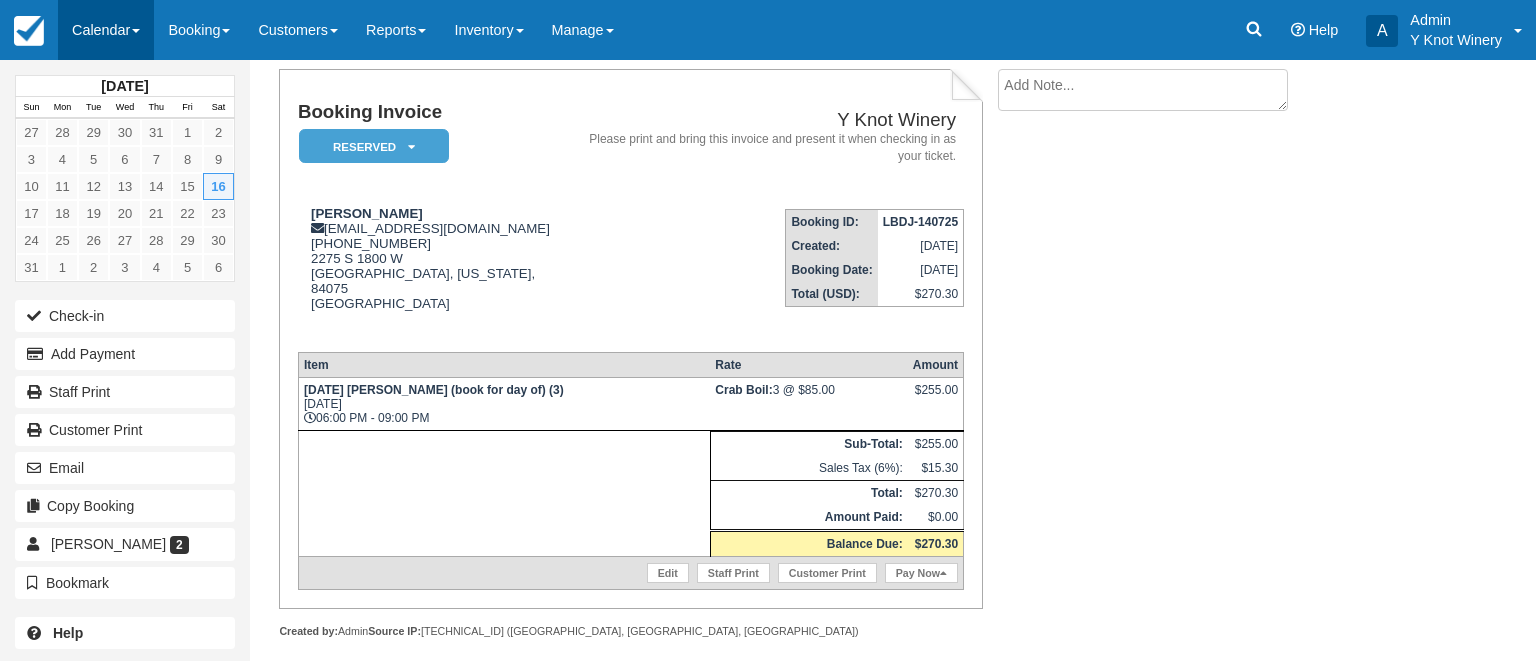 click on "Calendar" at bounding box center (106, 30) 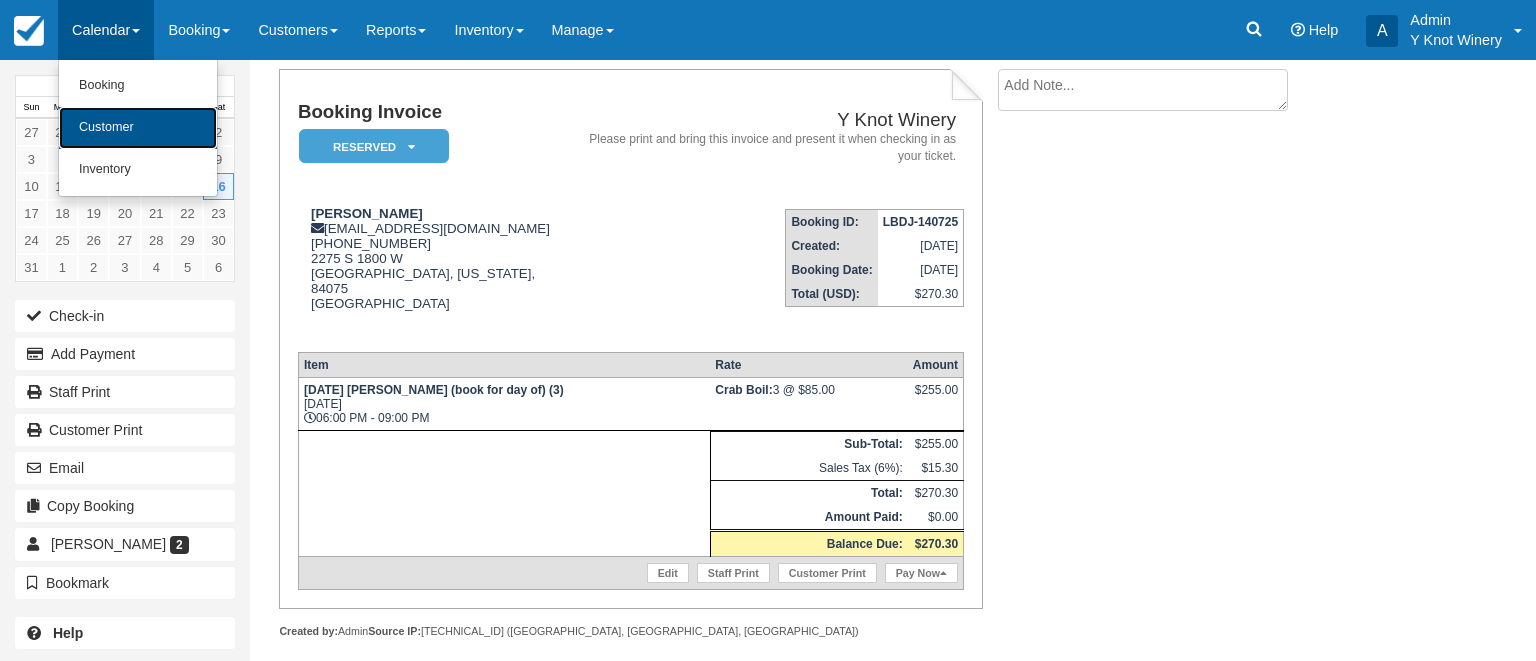 click on "Customer" at bounding box center (138, 128) 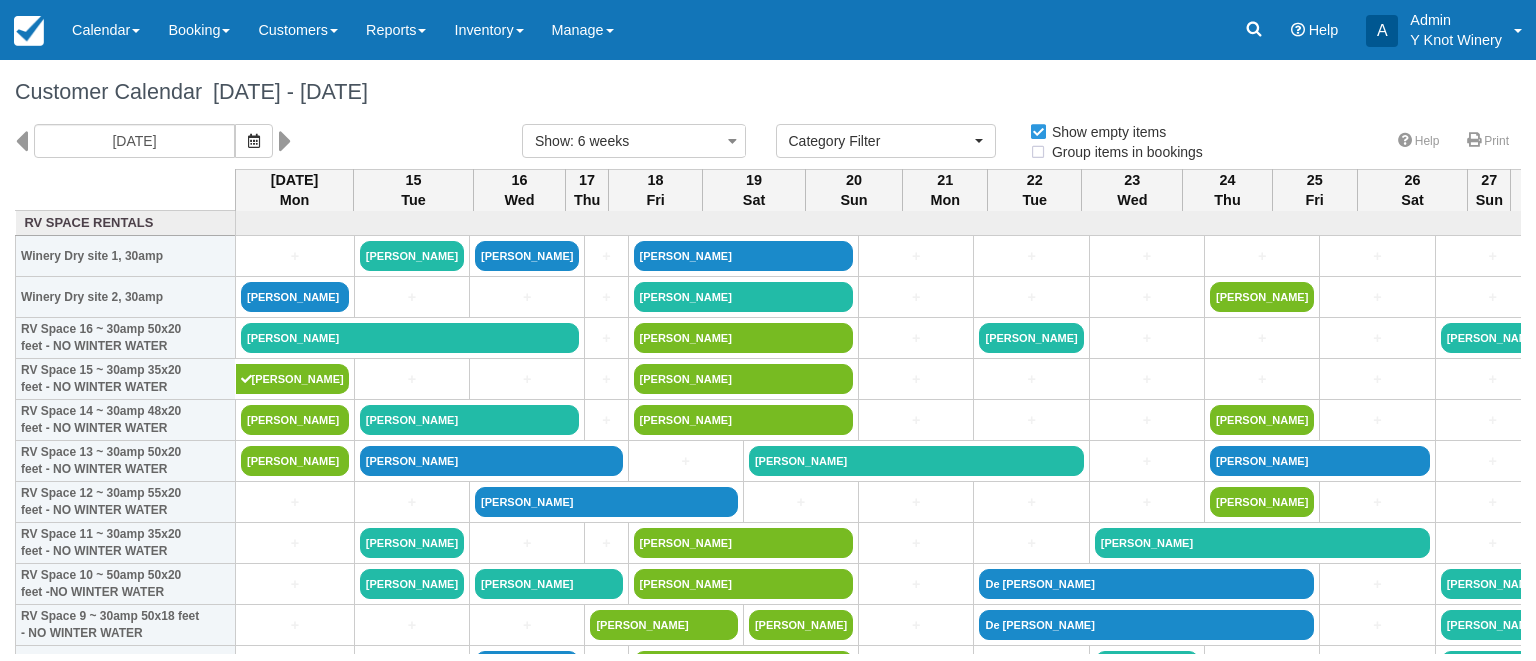 select 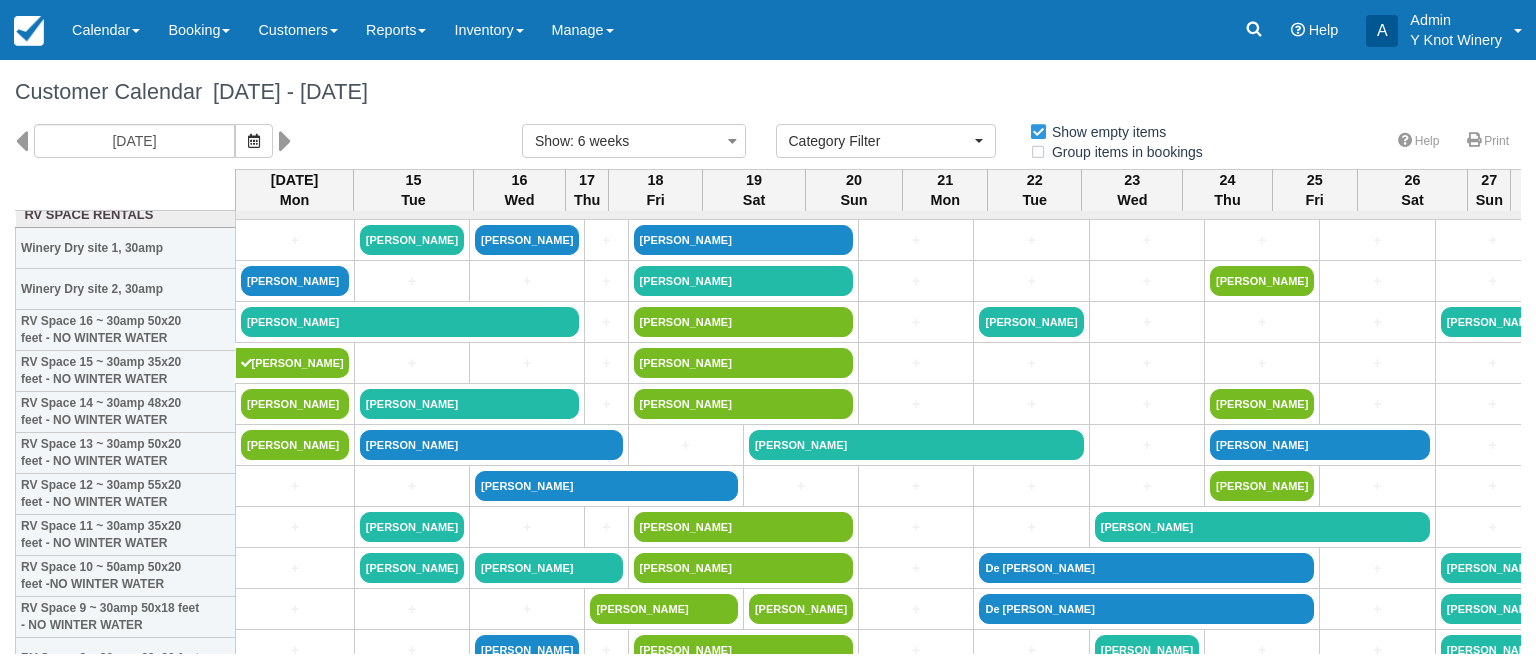 scroll, scrollTop: 0, scrollLeft: 0, axis: both 